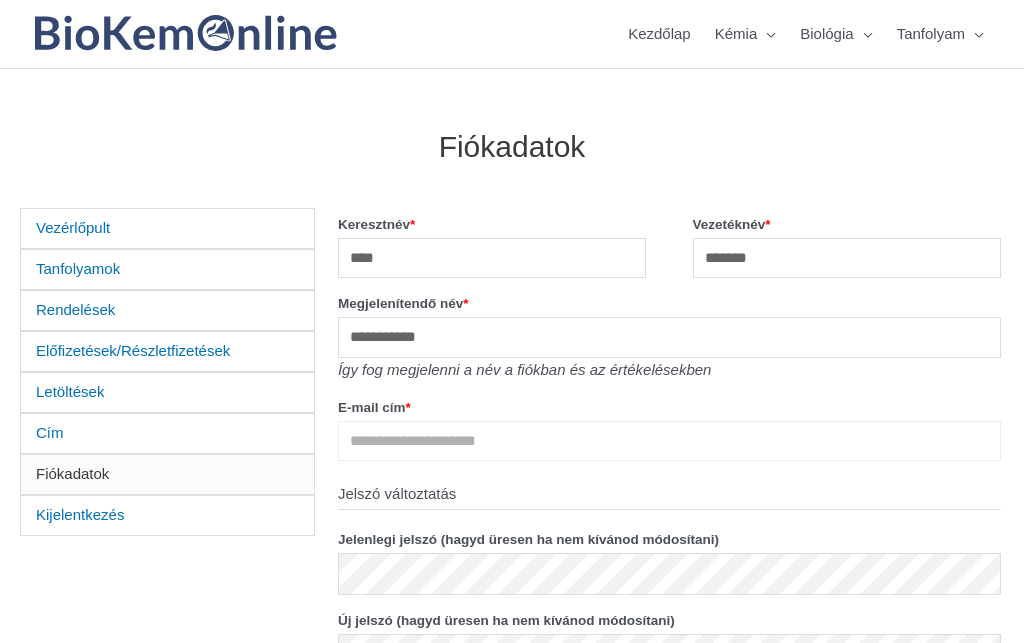 scroll, scrollTop: 0, scrollLeft: 0, axis: both 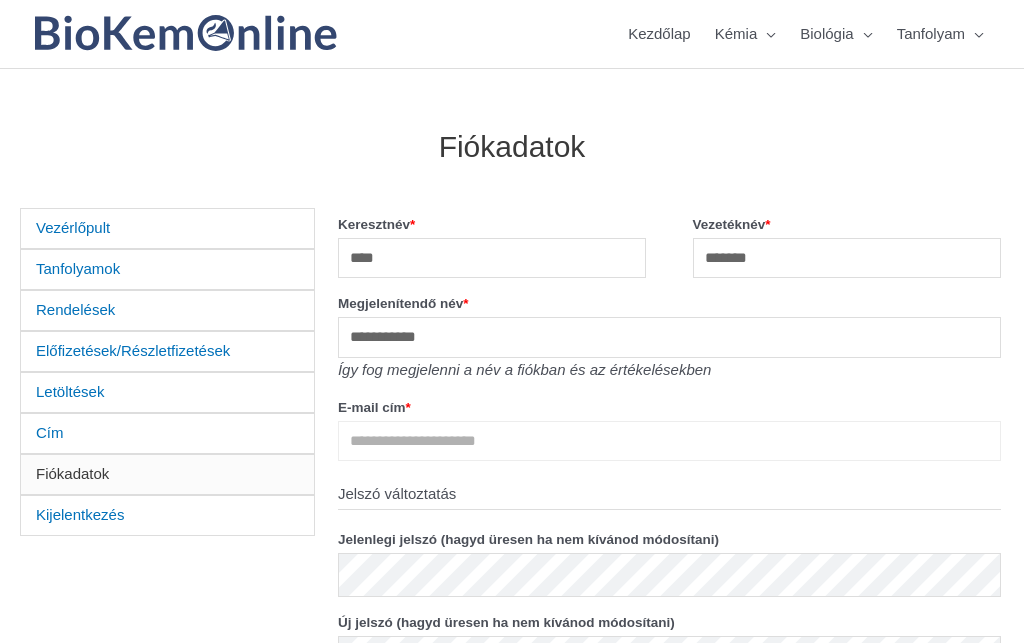 click at bounding box center (186, 33) 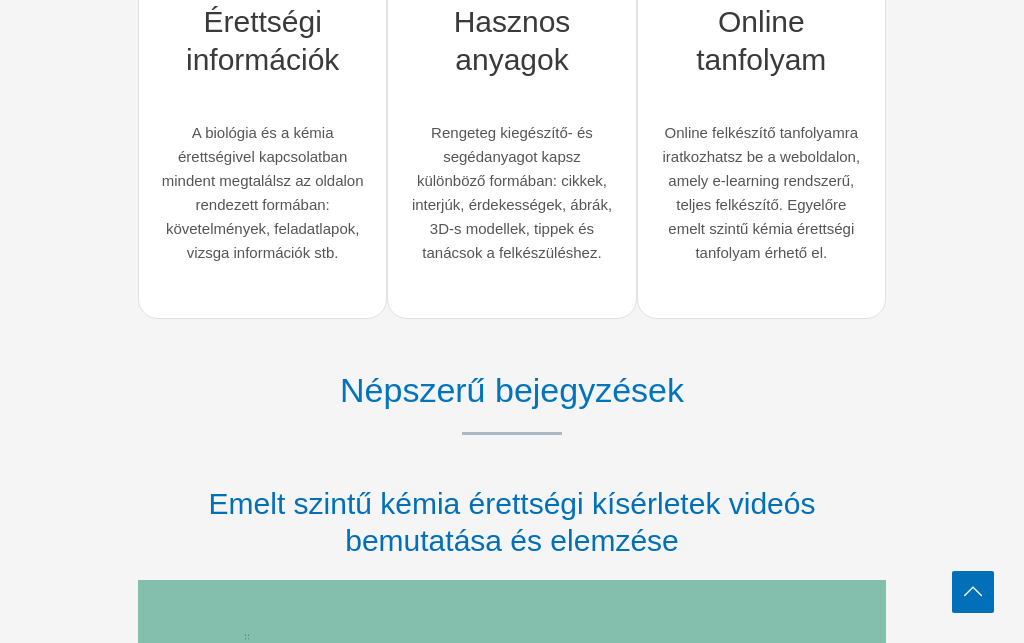 scroll, scrollTop: 0, scrollLeft: 0, axis: both 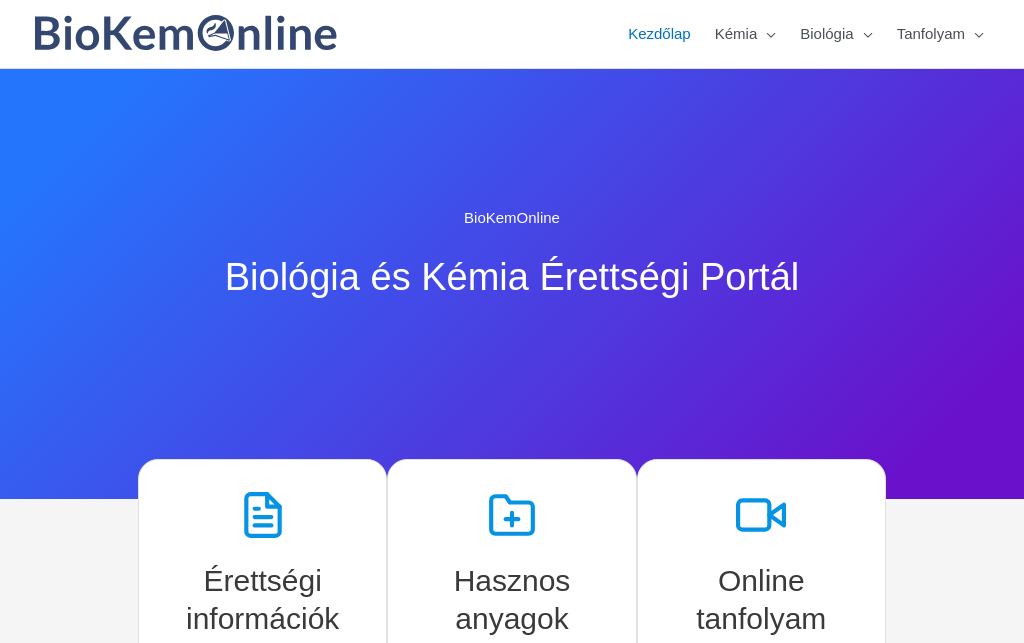 click on "Kémia" at bounding box center (736, 34) 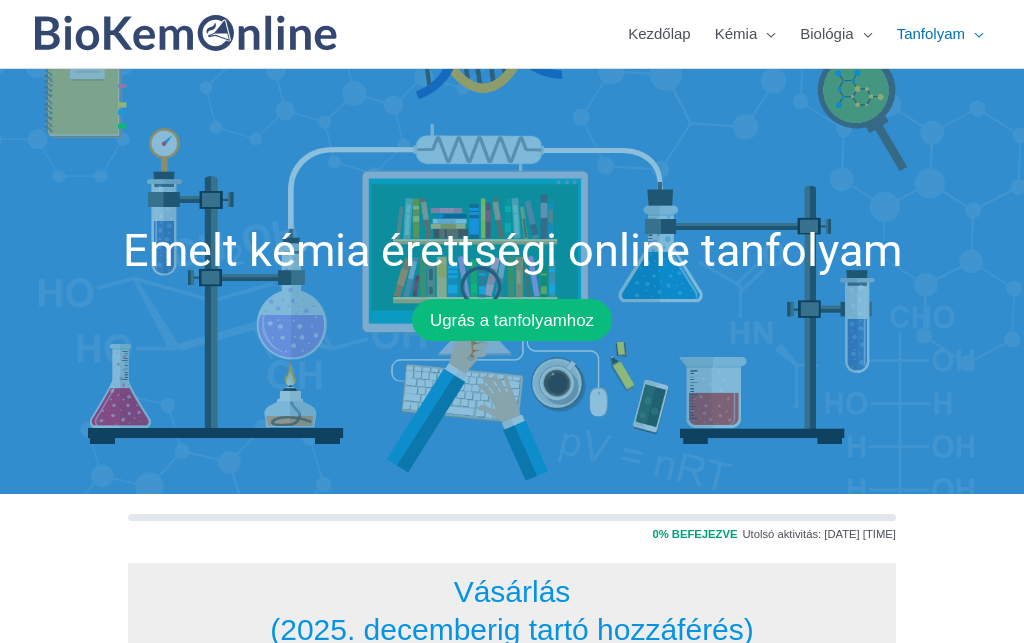 click on "Ugrás a tanfolyamhoz" at bounding box center (512, 321) 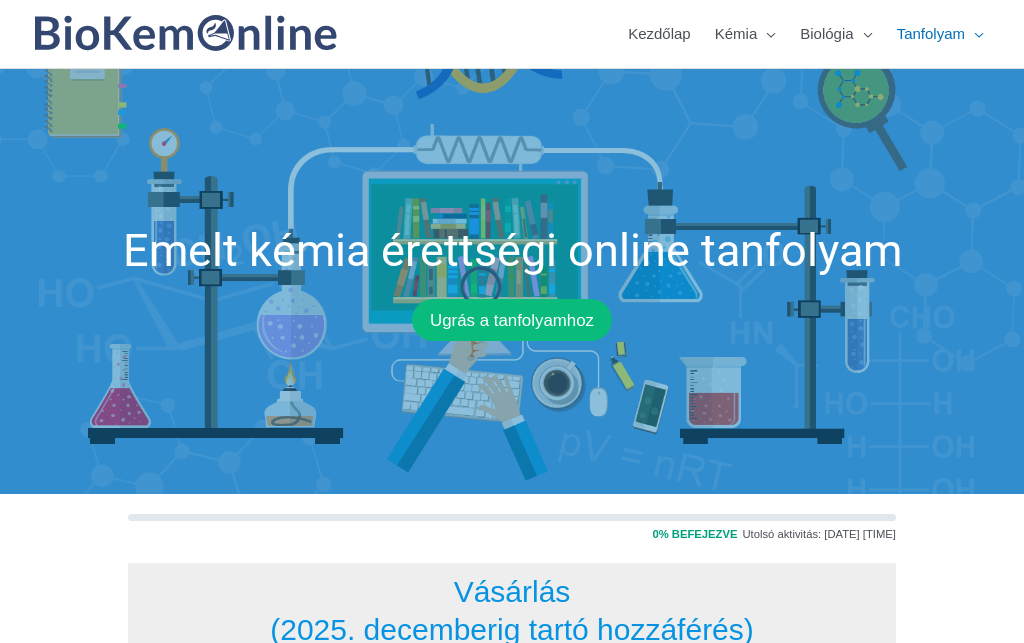 scroll, scrollTop: 0, scrollLeft: 0, axis: both 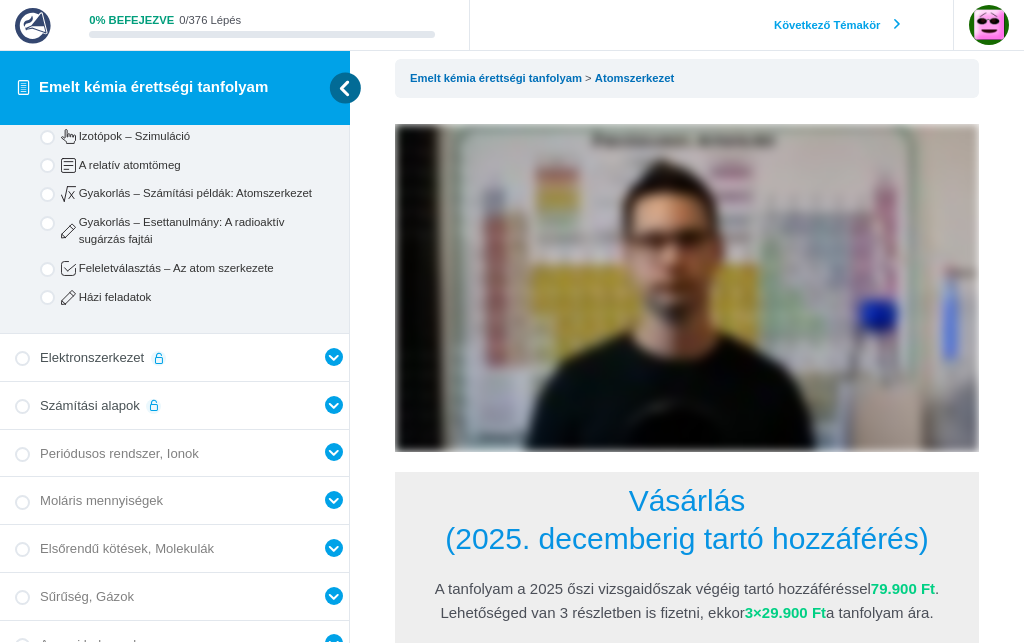 click on "Gyakorlás – Számítási példák: Atomszerkezet" at bounding box center [191, 193] 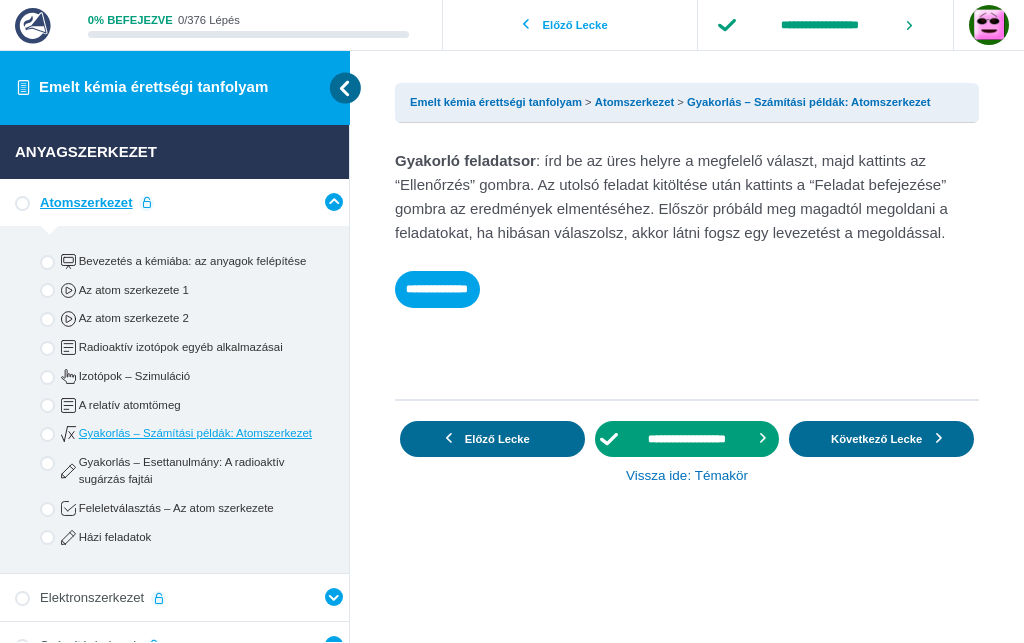 scroll, scrollTop: 0, scrollLeft: 0, axis: both 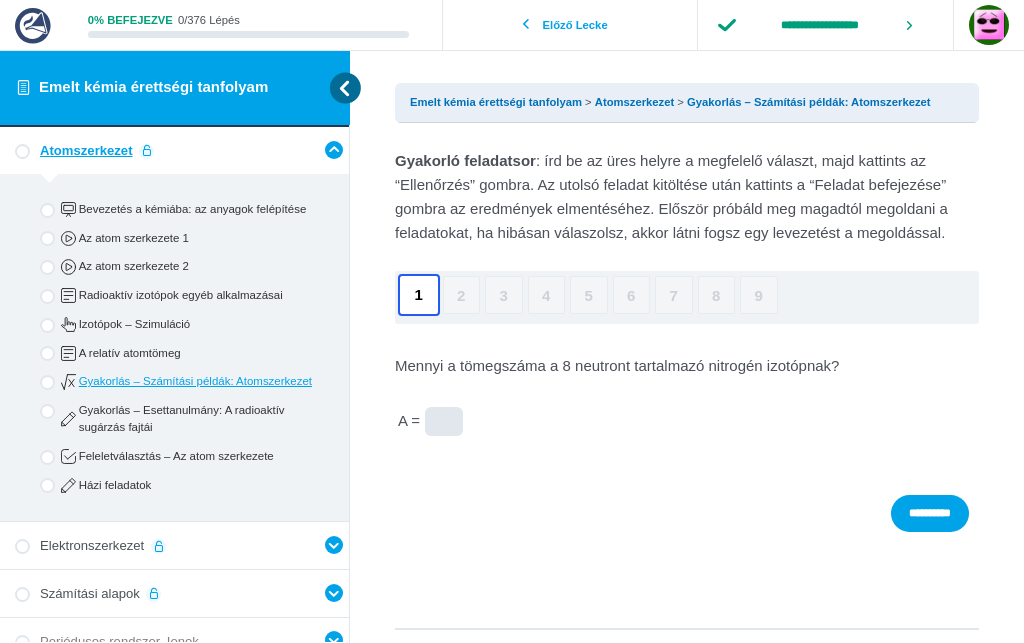 click at bounding box center (444, 422) 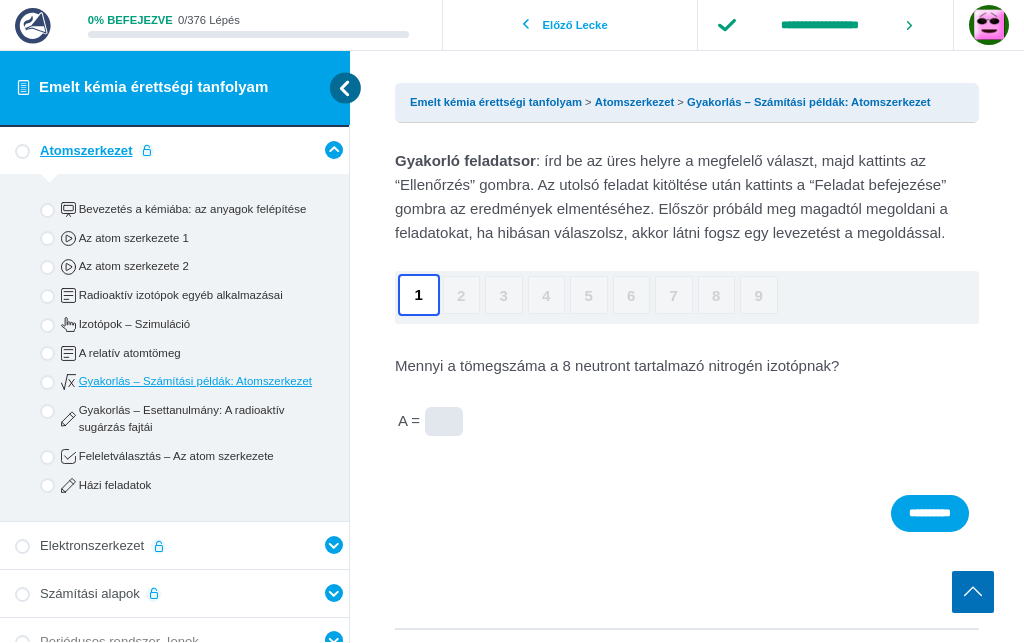 scroll, scrollTop: 361, scrollLeft: 0, axis: vertical 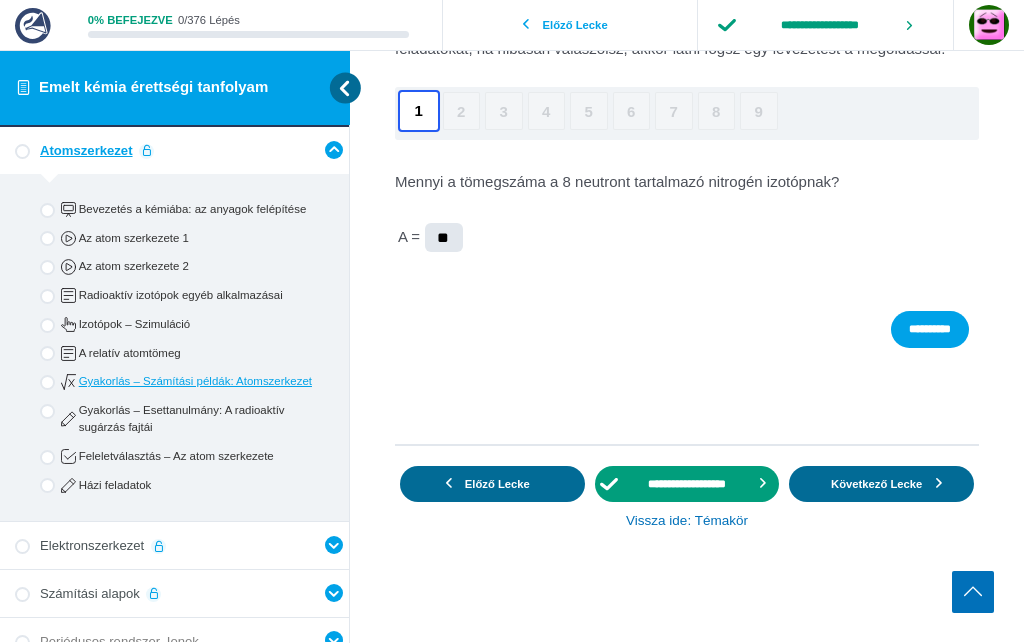 type on "**" 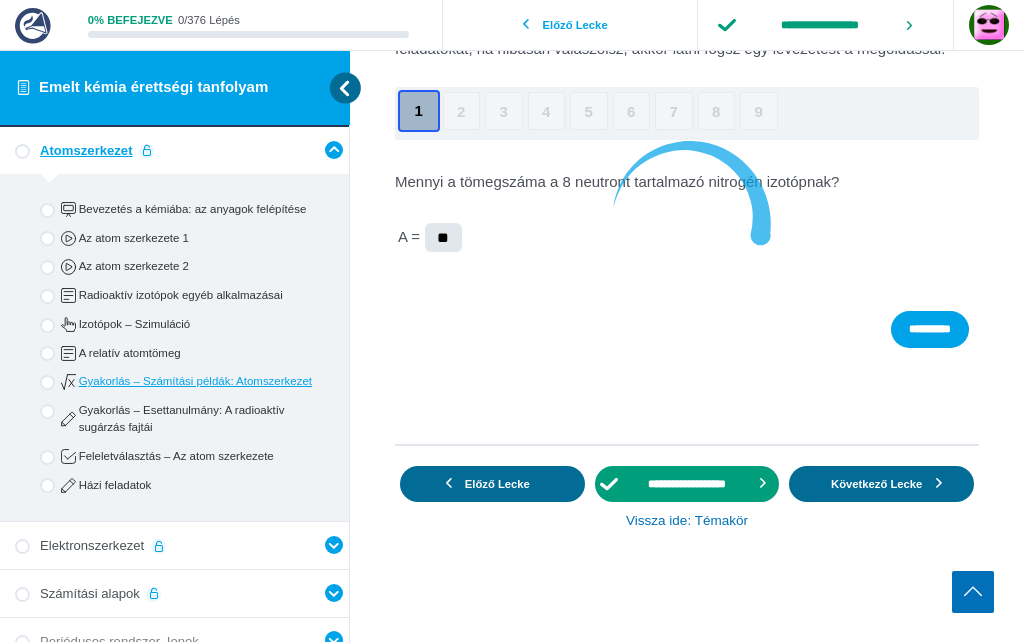 scroll, scrollTop: 184, scrollLeft: 0, axis: vertical 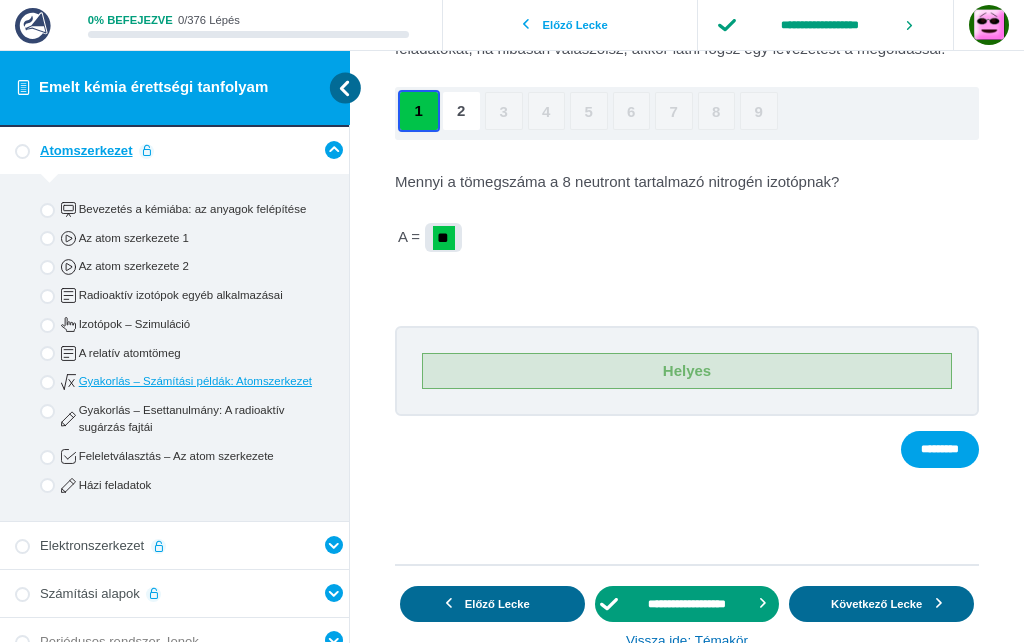 click on "*********" at bounding box center (940, 449) 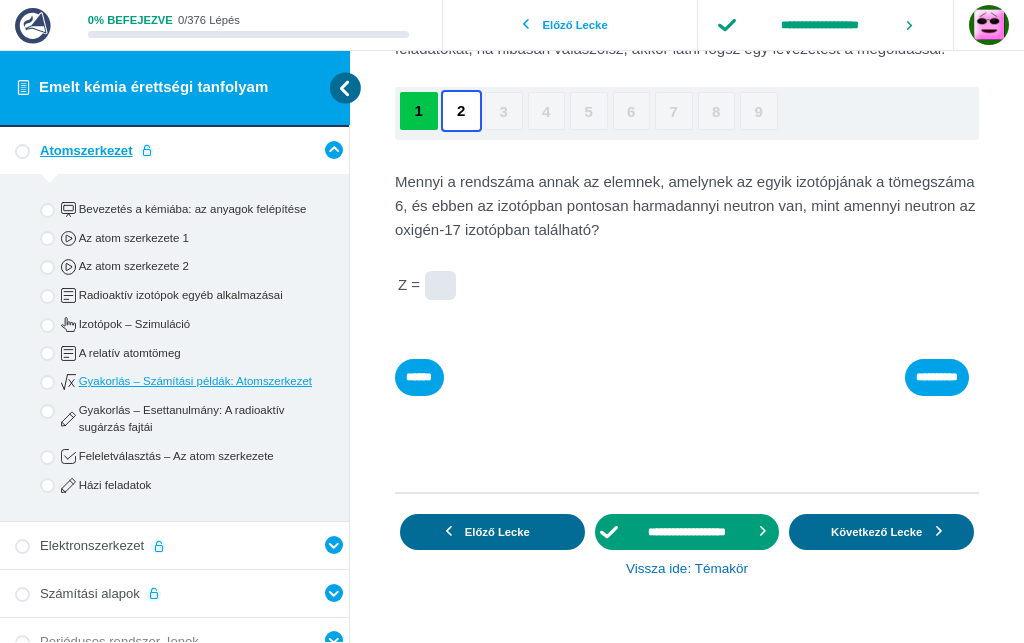 click at bounding box center (0, 0) 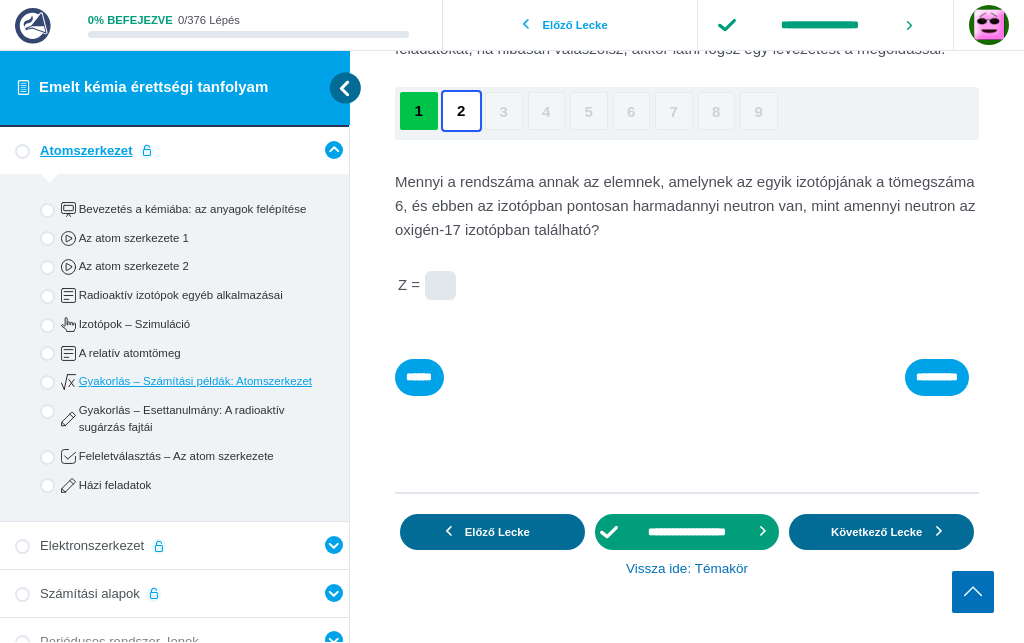 scroll, scrollTop: 409, scrollLeft: 0, axis: vertical 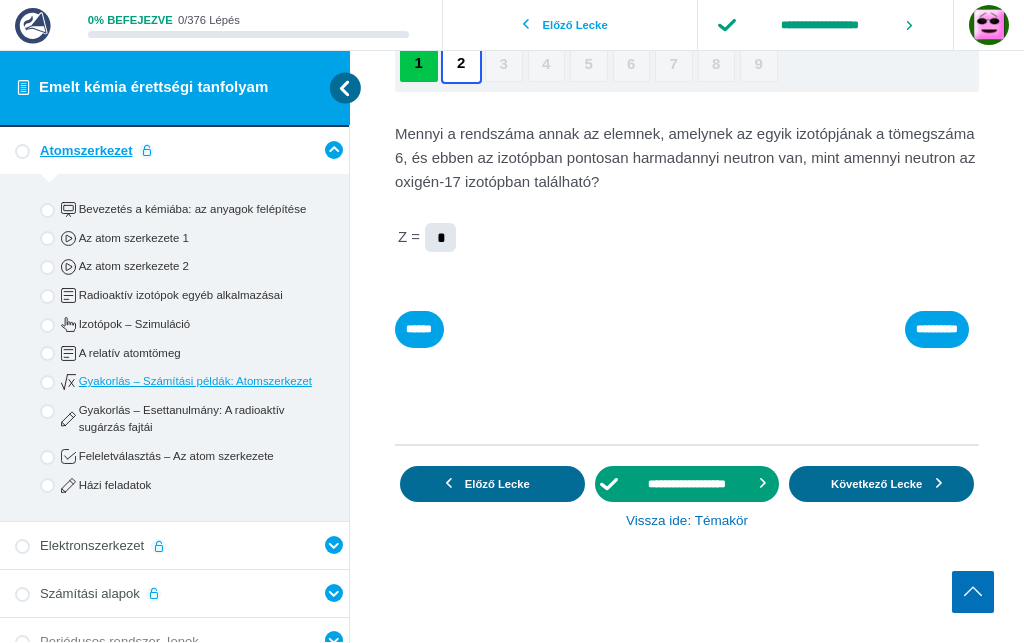 type on "*" 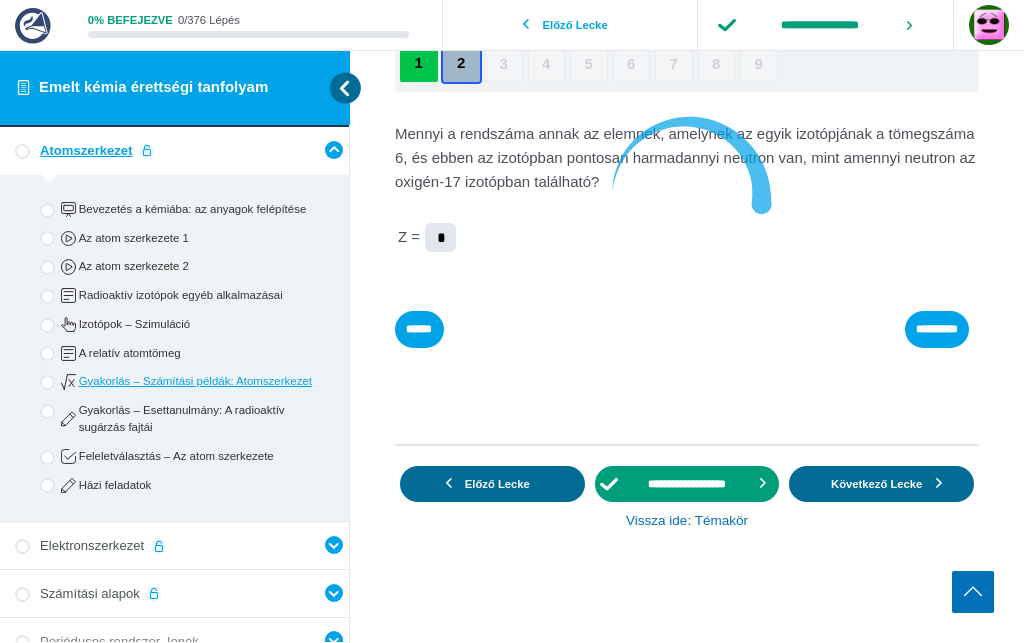 scroll, scrollTop: 232, scrollLeft: 0, axis: vertical 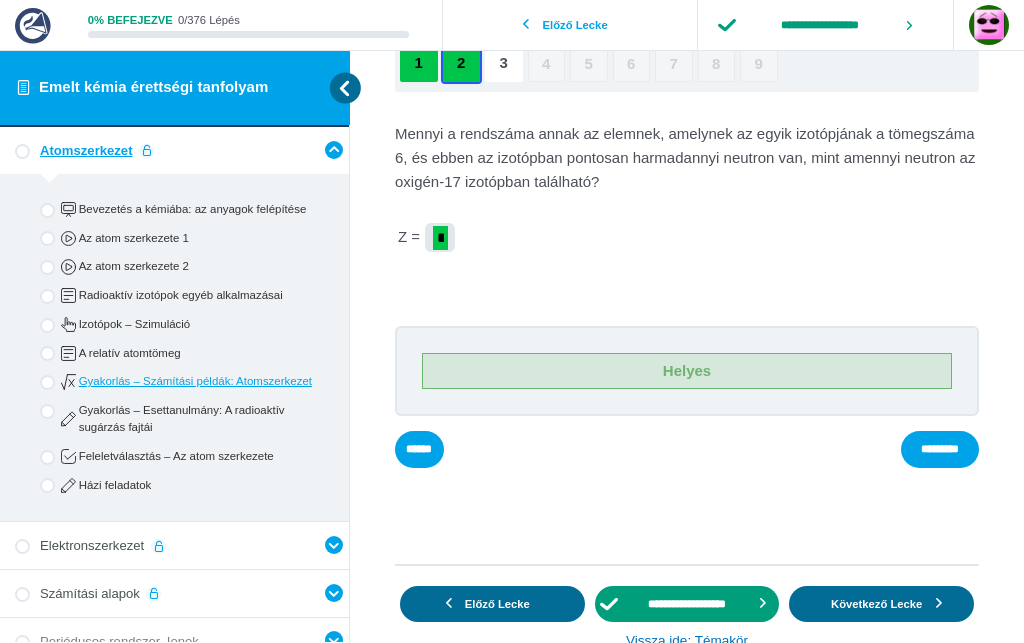click on "*********" at bounding box center (0, 0) 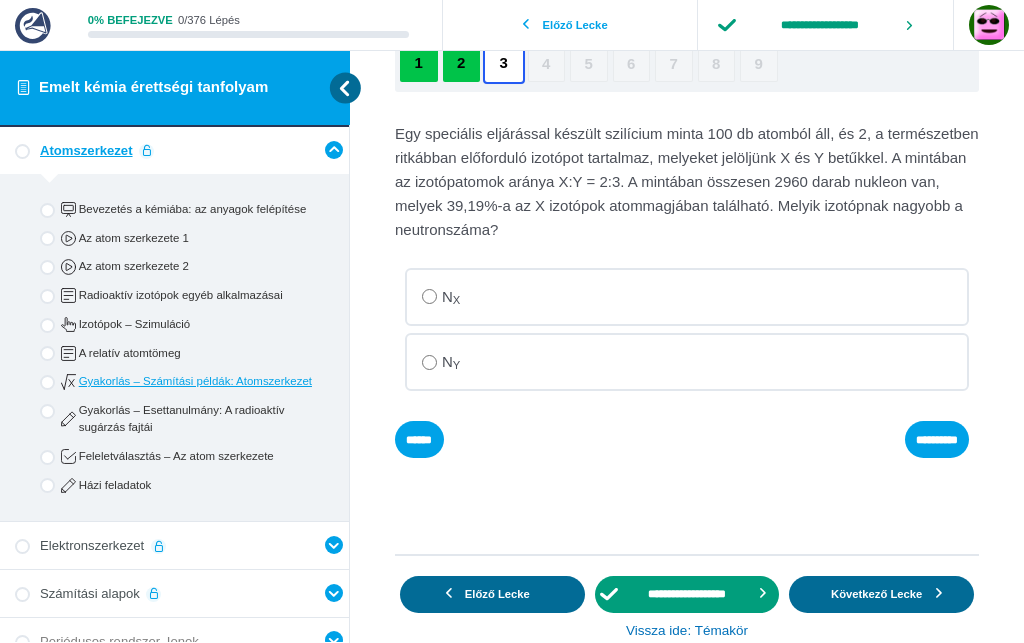 click on "N Y" at bounding box center (687, 297) 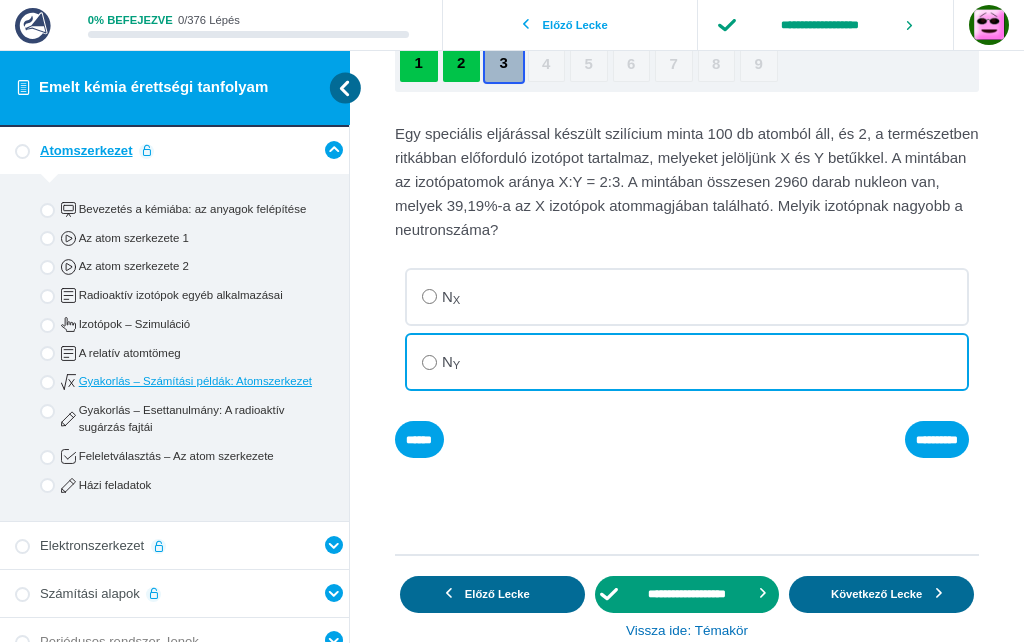 click on "**********" at bounding box center [0, 0] 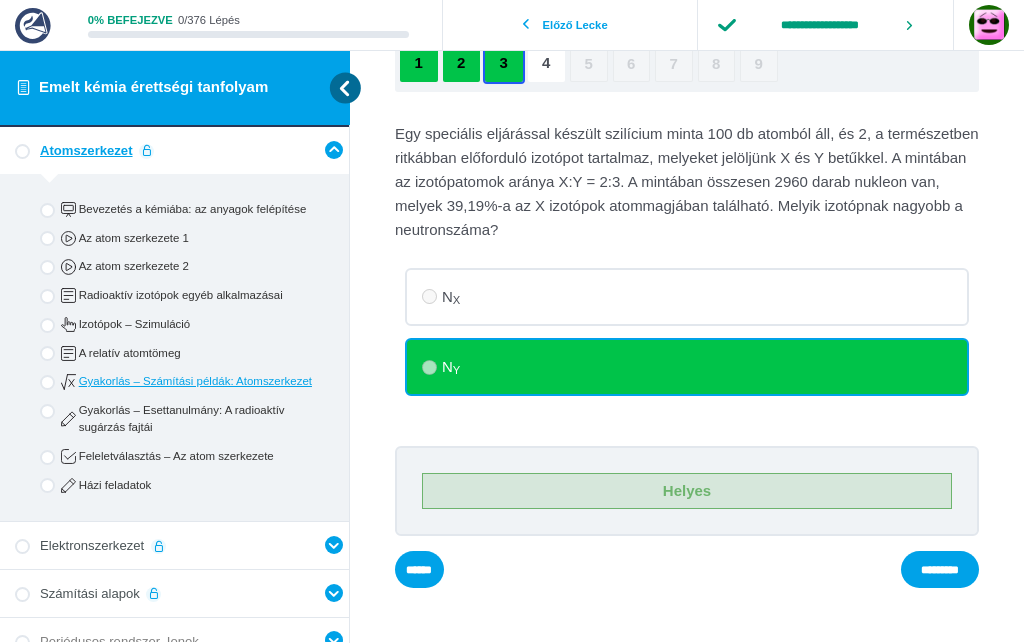 click on "*********" at bounding box center [0, 0] 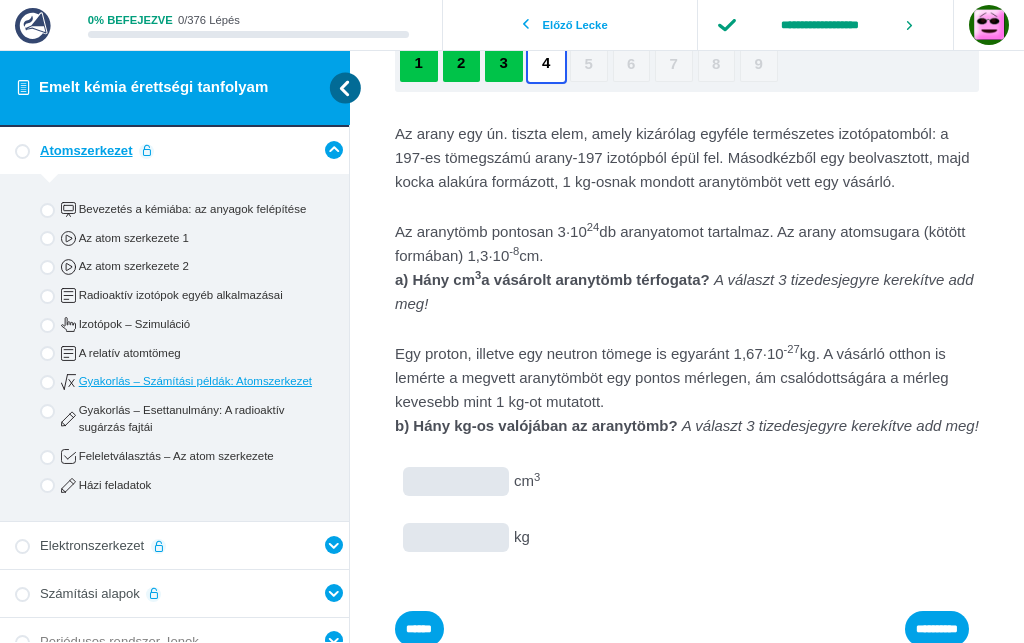click at bounding box center (0, 0) 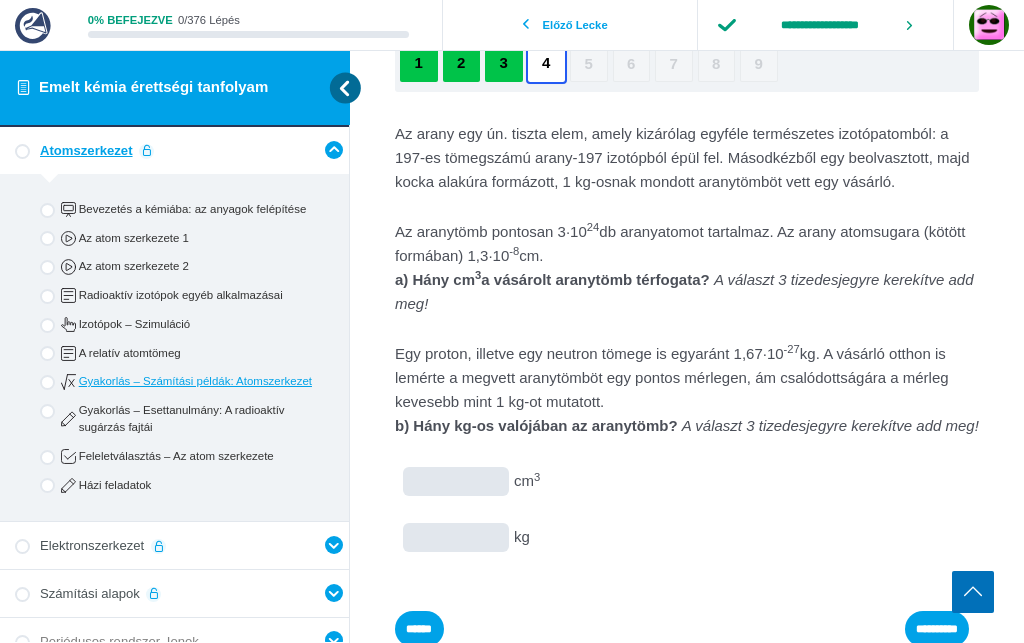 scroll, scrollTop: 654, scrollLeft: 0, axis: vertical 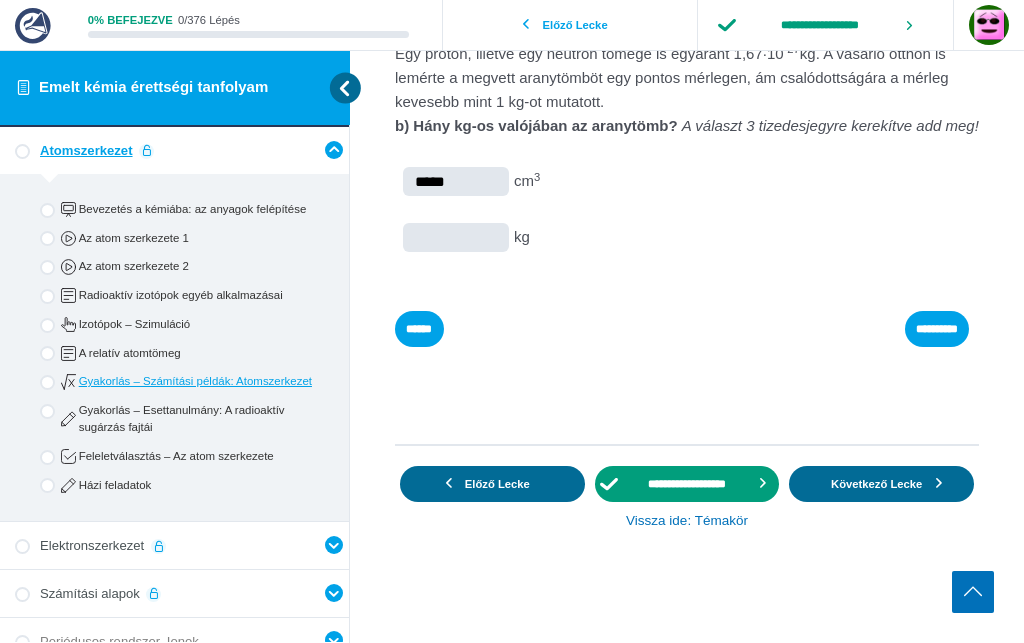 type on "*****" 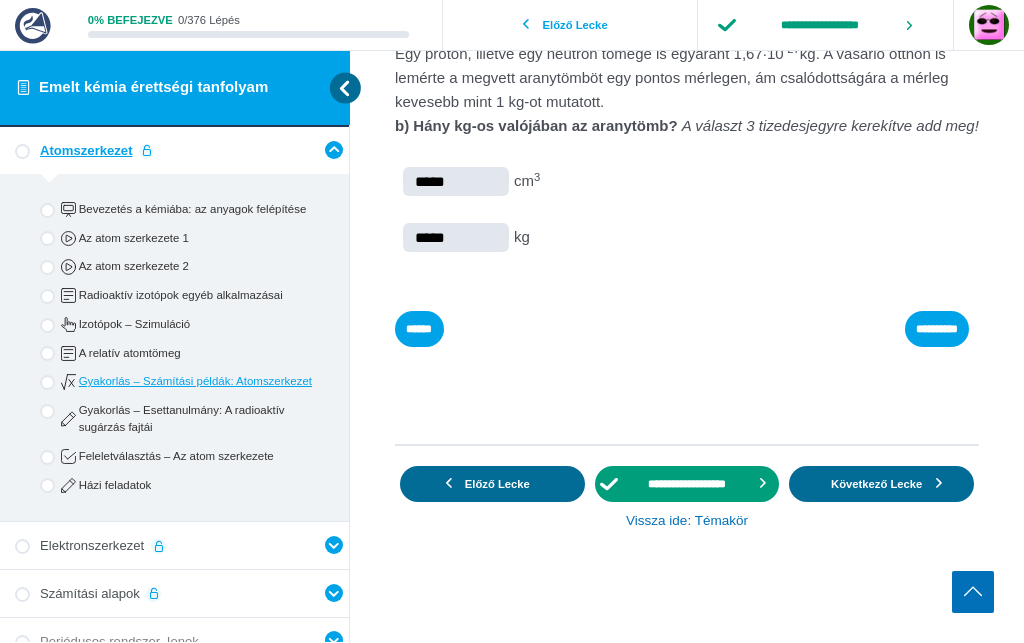 type on "*****" 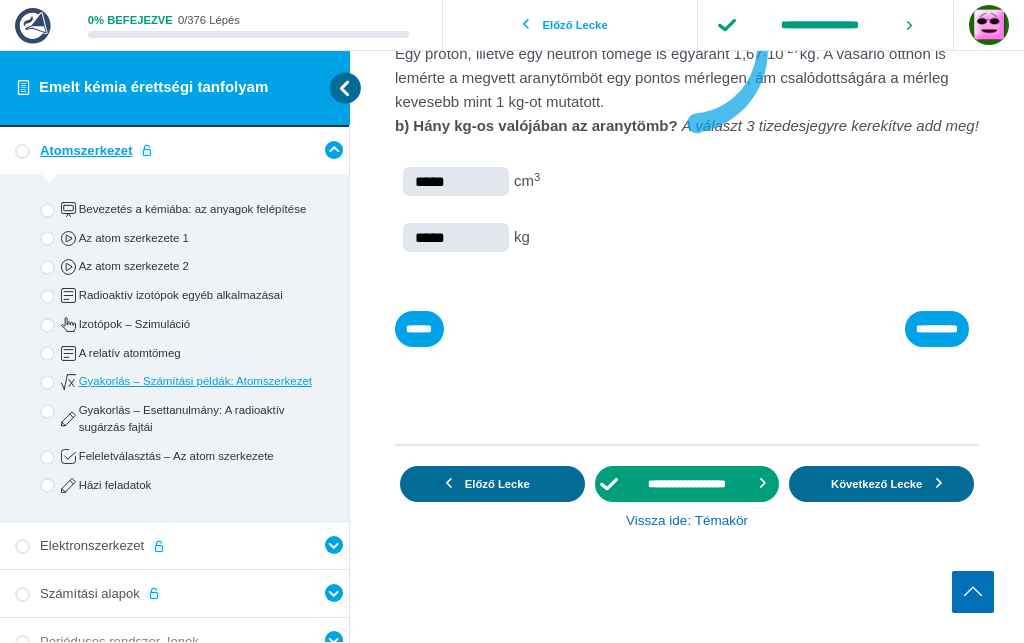 scroll, scrollTop: 531, scrollLeft: 0, axis: vertical 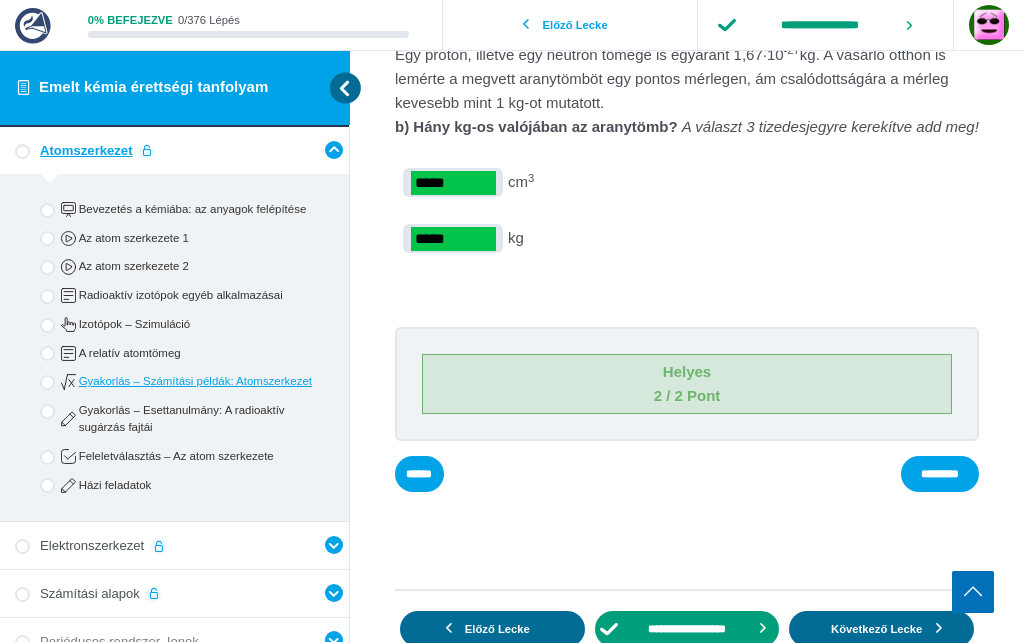 click on "*********" at bounding box center [0, 0] 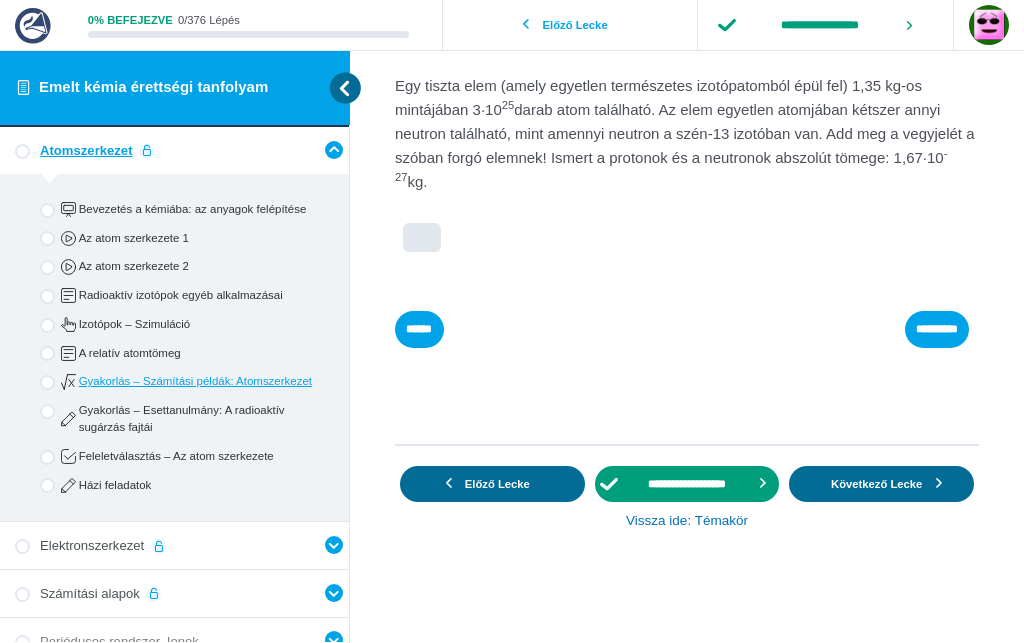 scroll, scrollTop: 253, scrollLeft: 0, axis: vertical 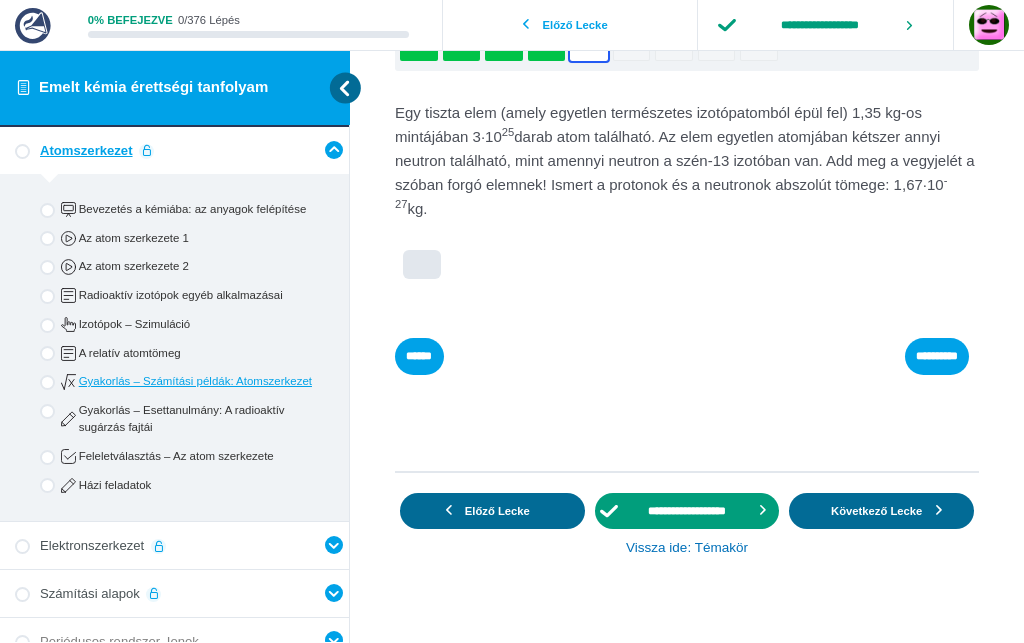 click at bounding box center [0, 0] 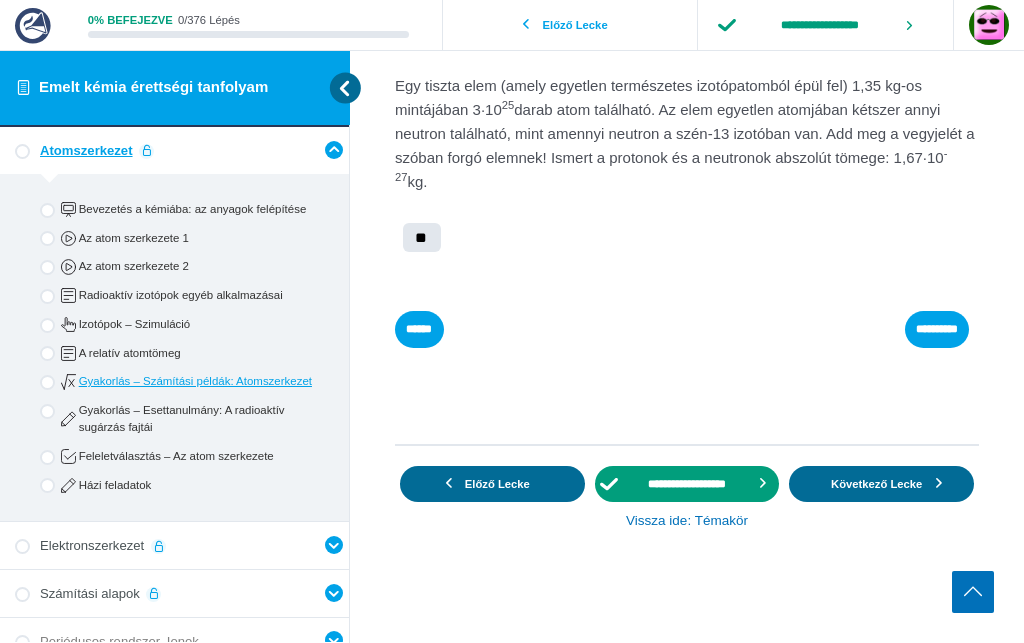 scroll, scrollTop: 435, scrollLeft: 0, axis: vertical 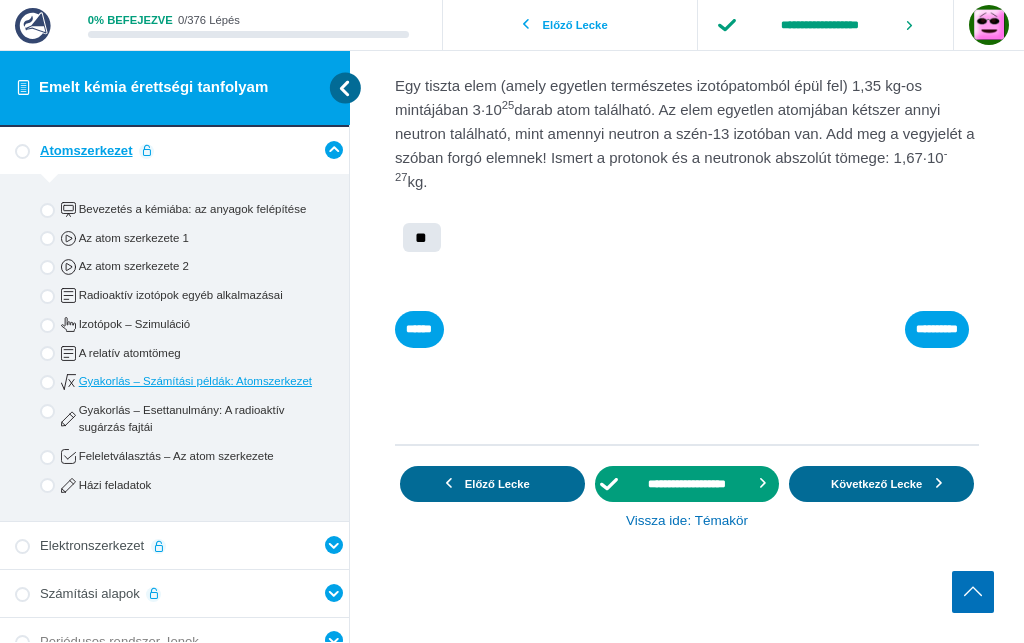 type on "**" 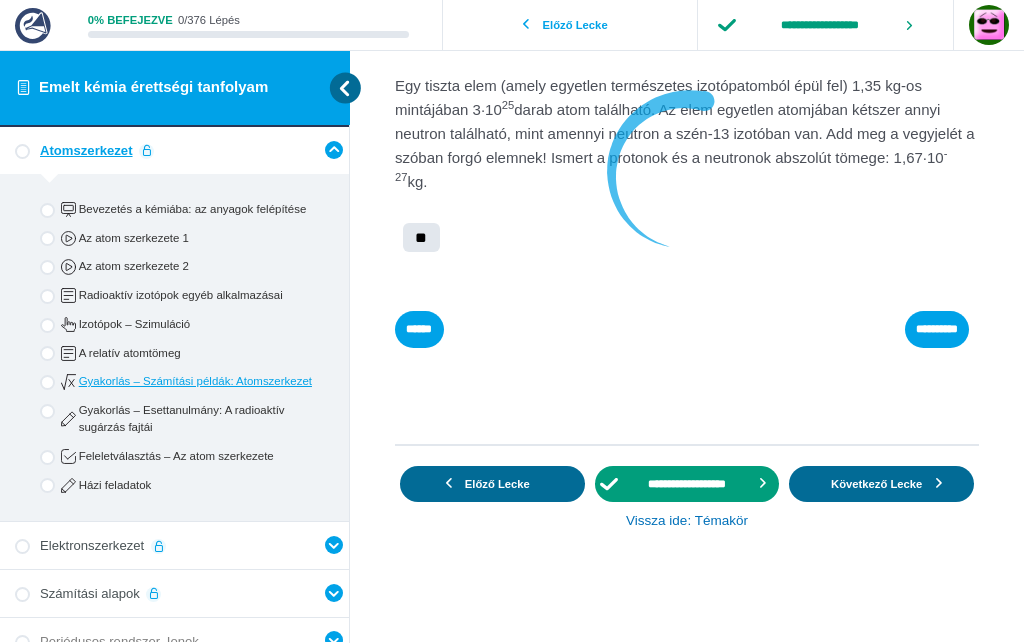 scroll, scrollTop: 280, scrollLeft: 0, axis: vertical 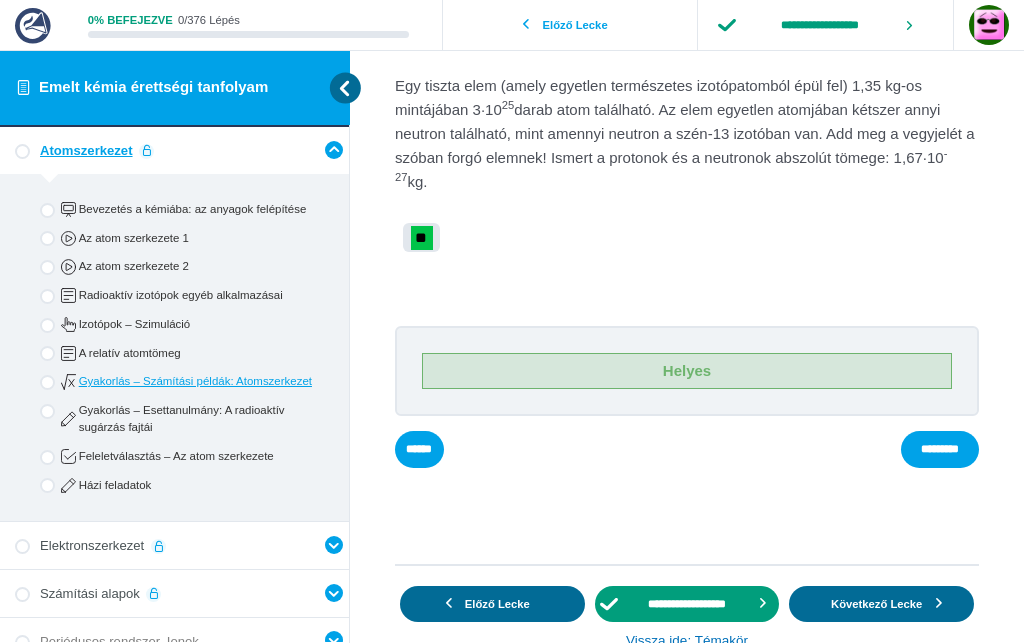 click on "*********" at bounding box center [0, 0] 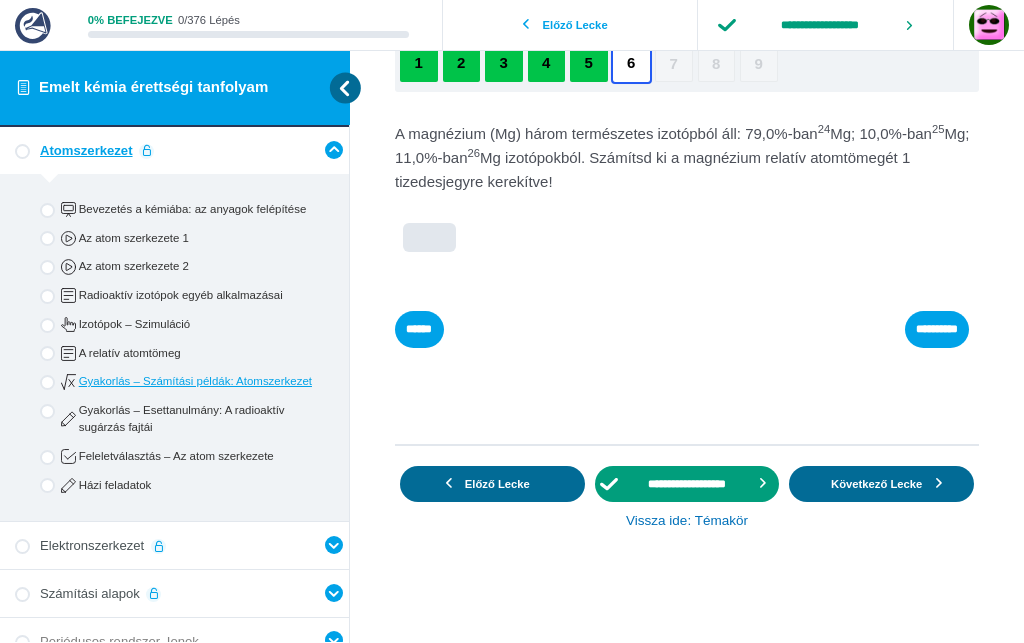 scroll, scrollTop: 232, scrollLeft: 0, axis: vertical 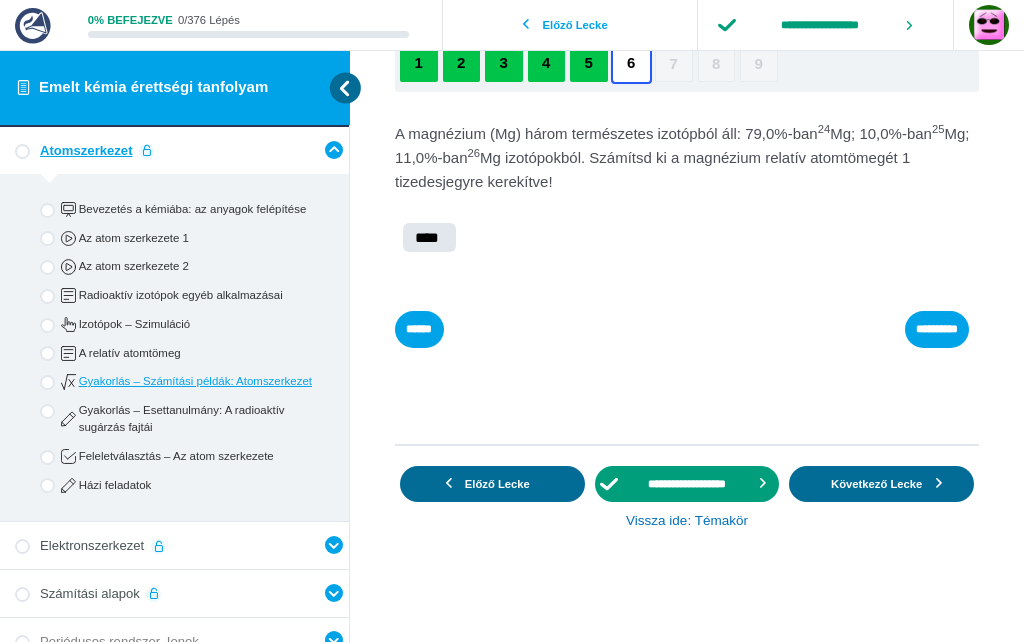 type on "****" 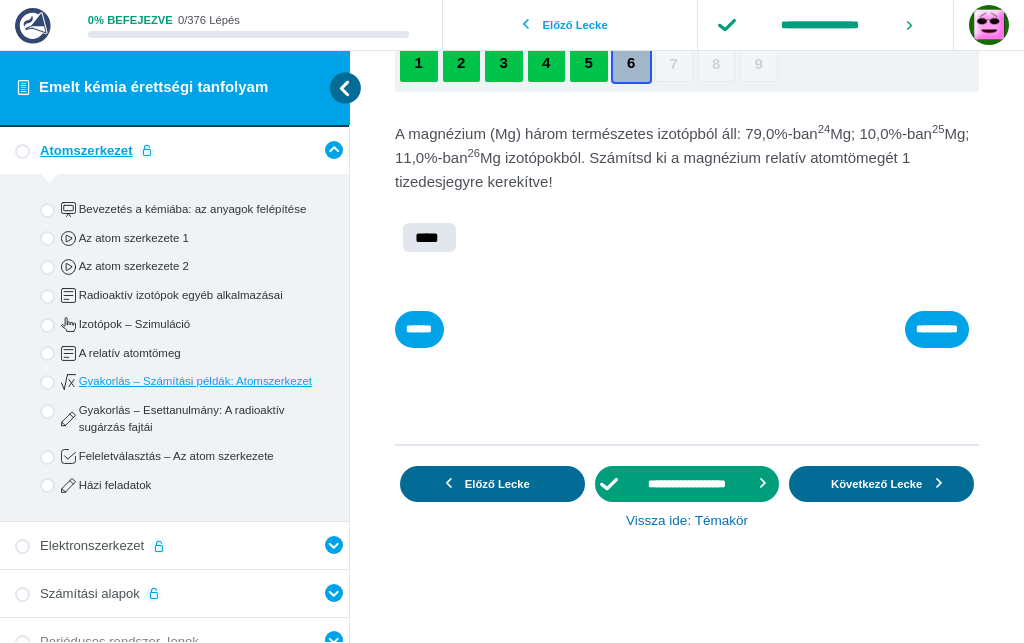 click on "A magnézium (Mg) három természetes izotópból áll: 79,0%-ban  24 Mg; 10,0%-ban  25 Mg; 11,0%-ban  26 Mg izotópokból. Számítsd ki a magnézium relatív atomtömegét 1 tizedesjegyre kerekítve!" at bounding box center [0, 0] 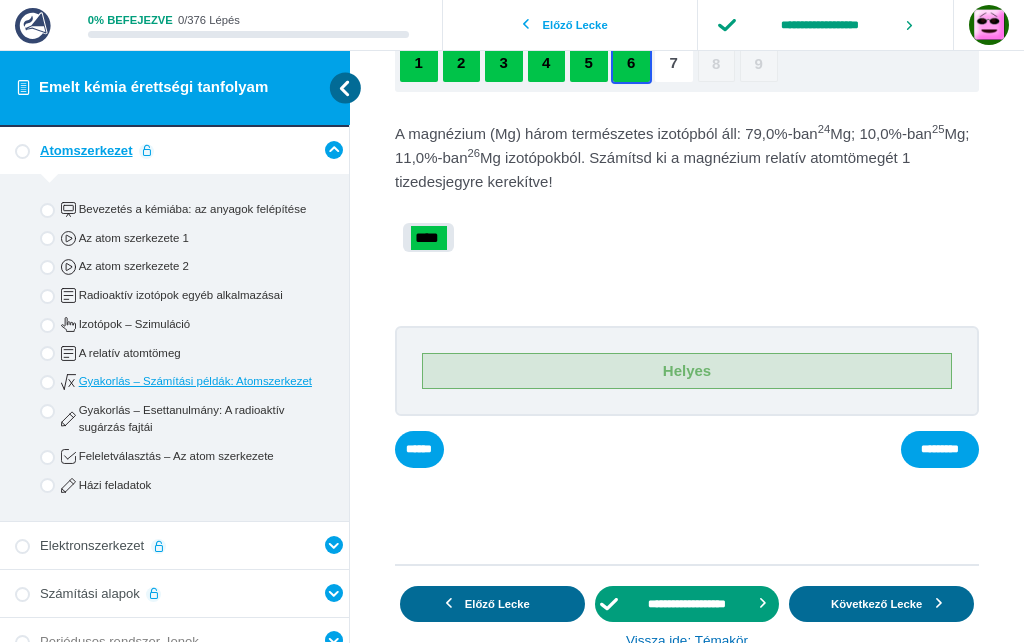click on "*********" at bounding box center (0, 0) 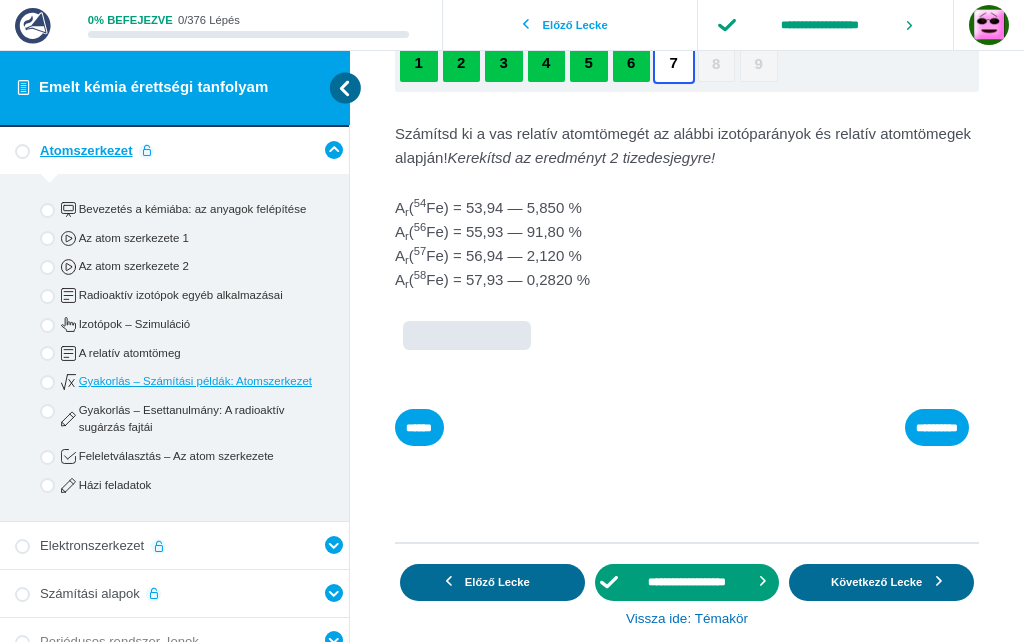 click at bounding box center [0, 0] 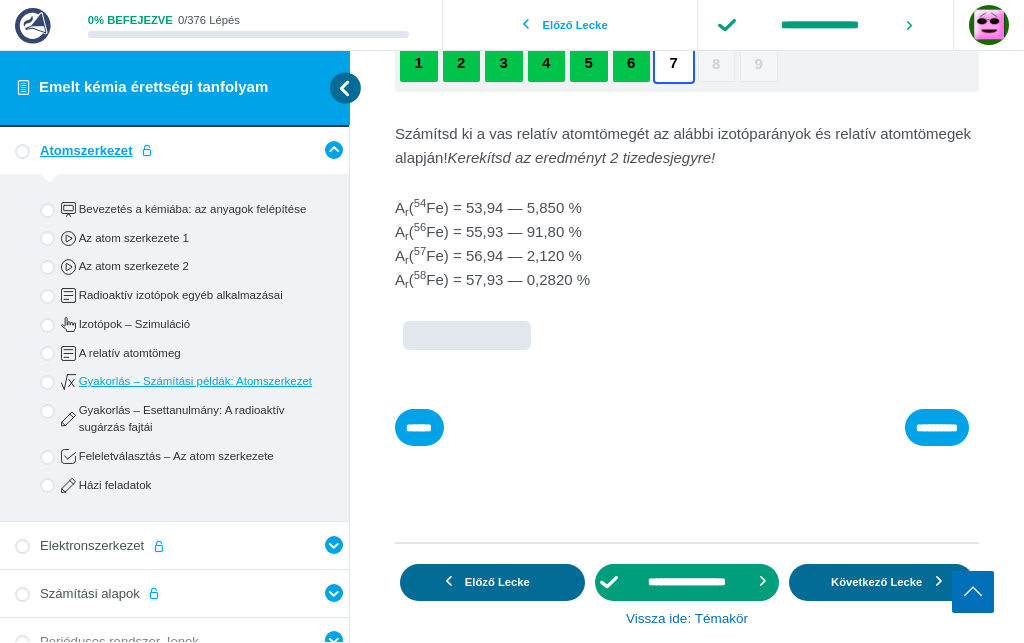 scroll, scrollTop: 508, scrollLeft: 0, axis: vertical 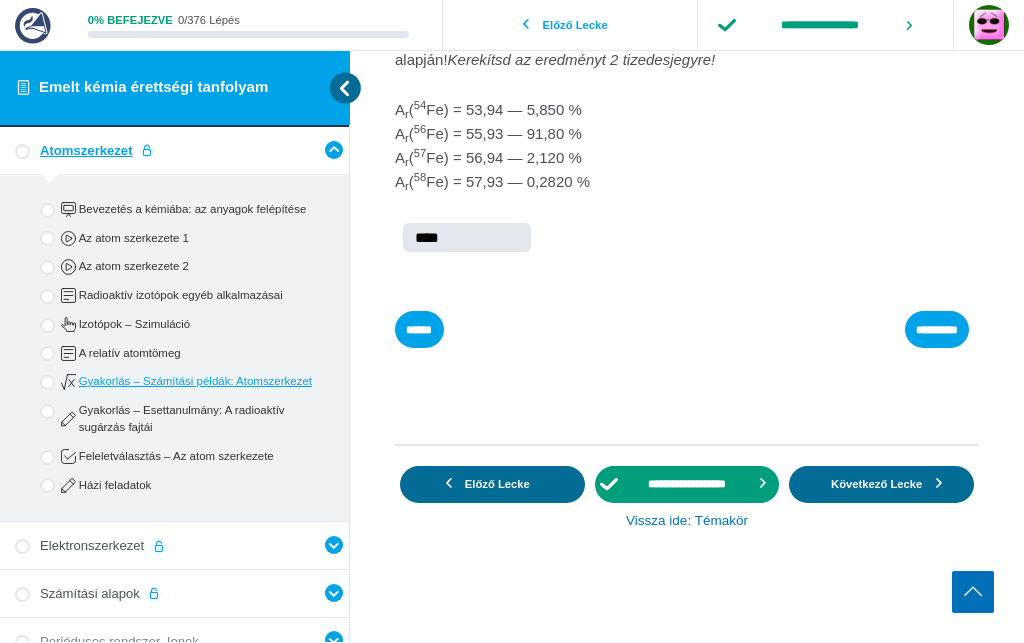 type on "****" 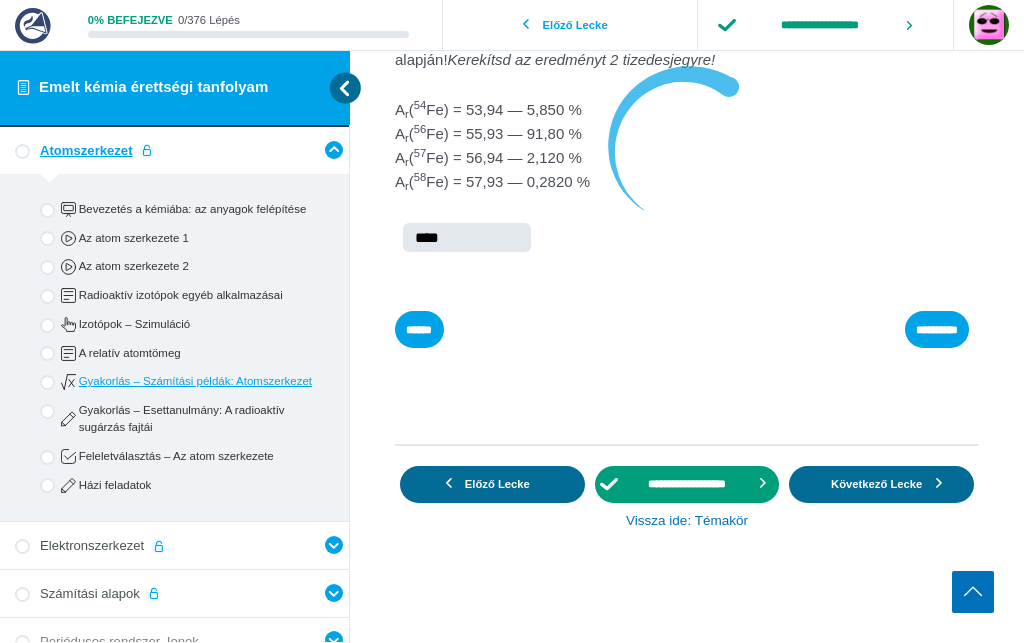scroll, scrollTop: 330, scrollLeft: 0, axis: vertical 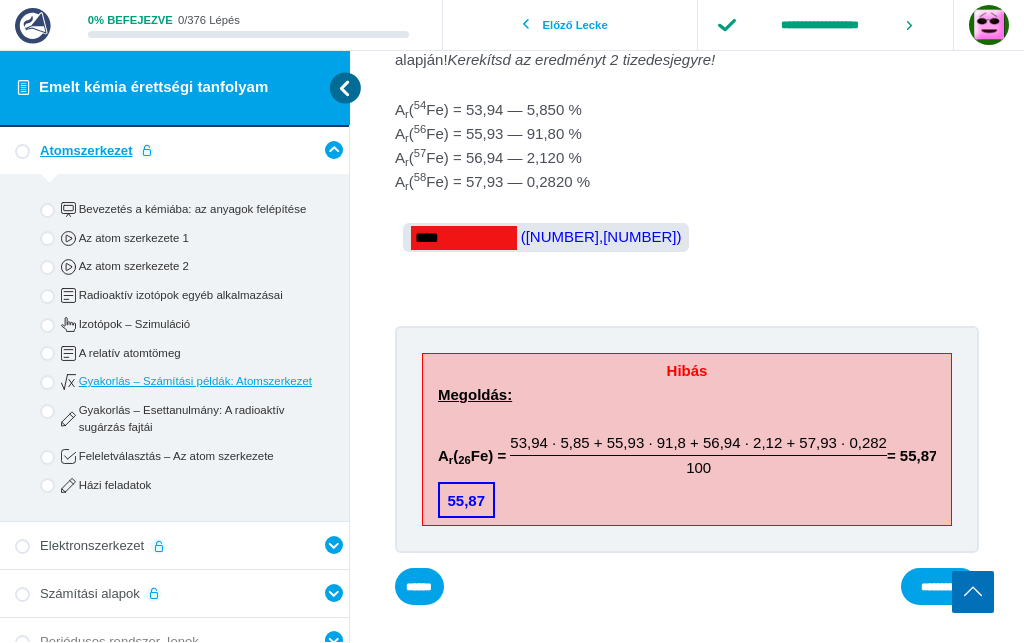click on "*********" at bounding box center [0, 0] 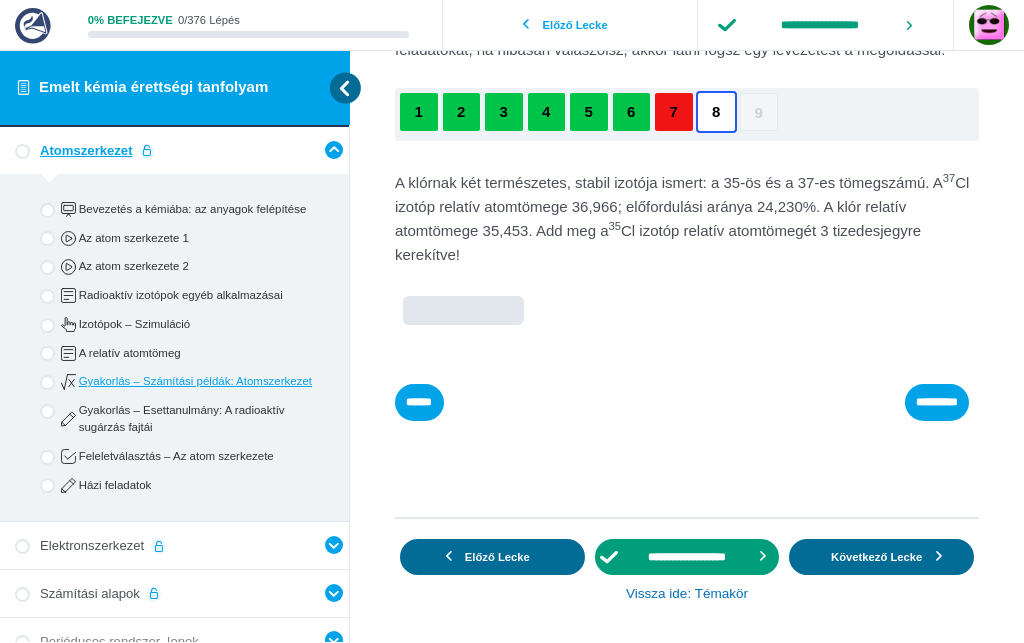 scroll, scrollTop: 156, scrollLeft: 0, axis: vertical 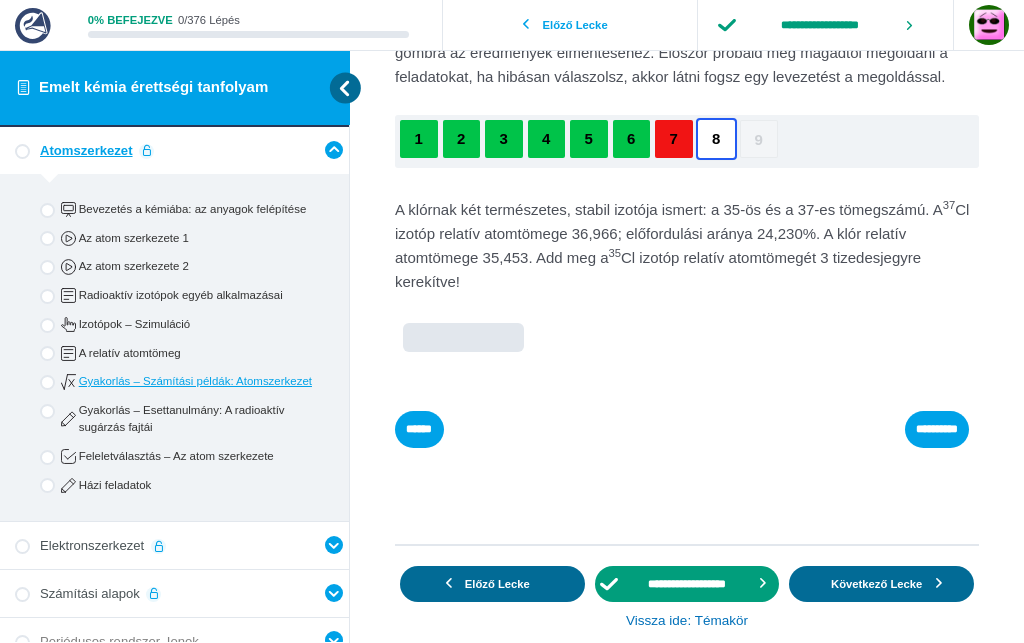click at bounding box center (0, 0) 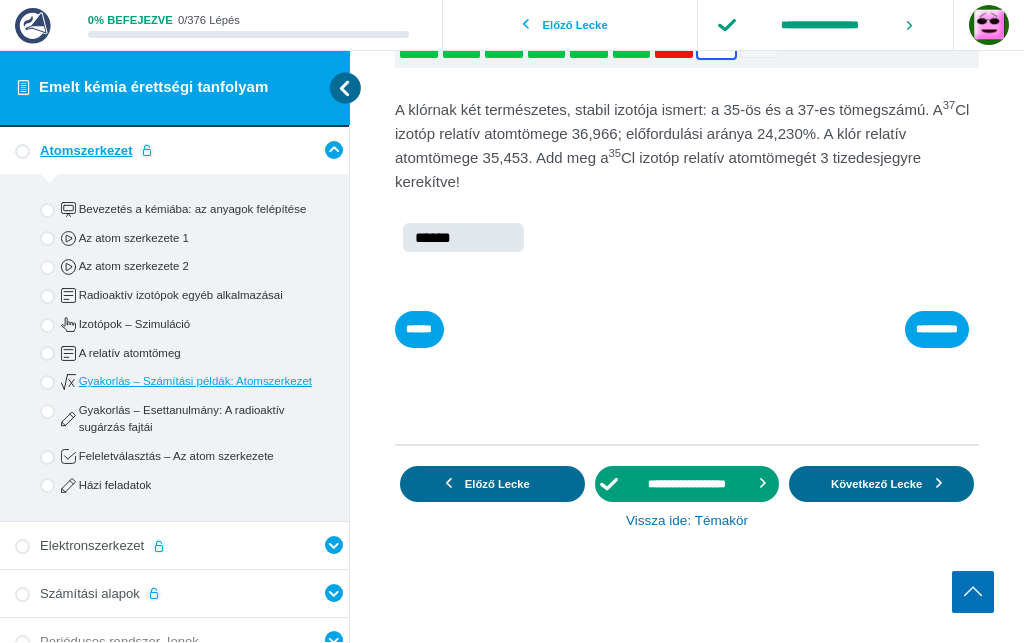 type on "******" 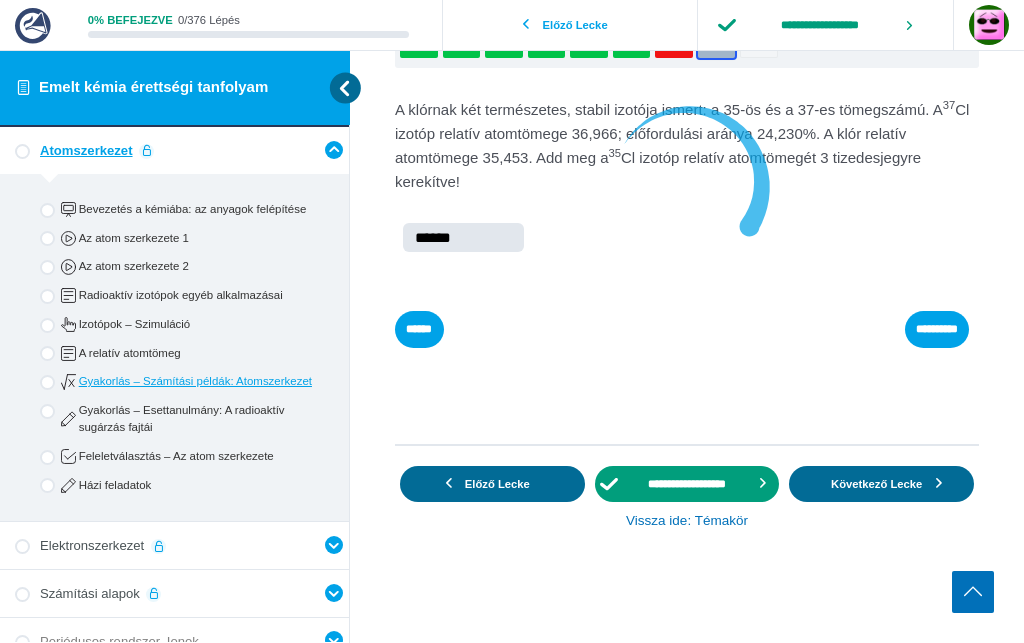 scroll, scrollTop: 256, scrollLeft: 0, axis: vertical 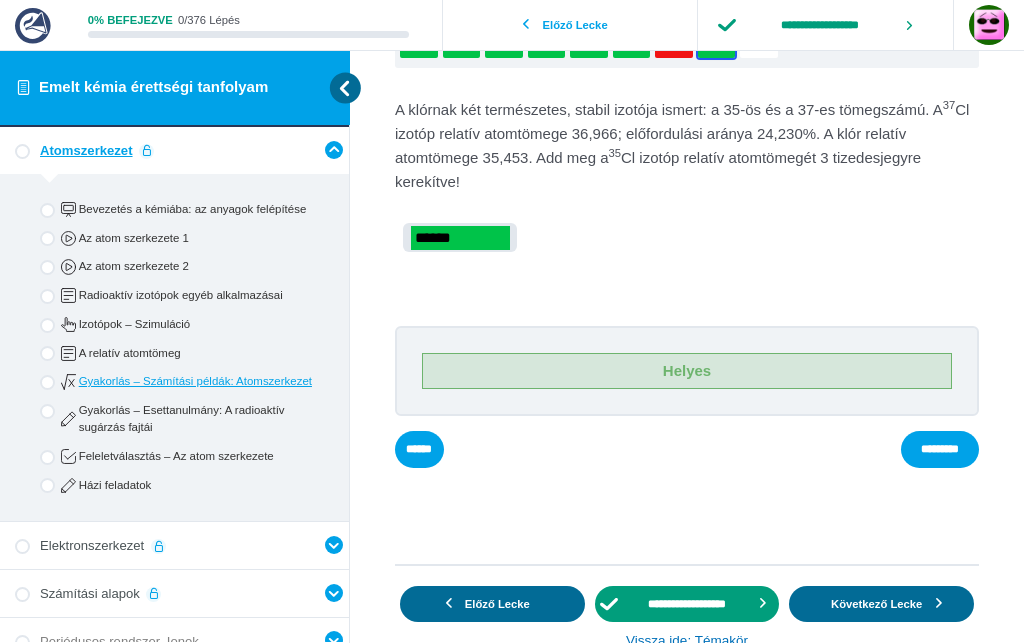 click on "*********" at bounding box center [0, 0] 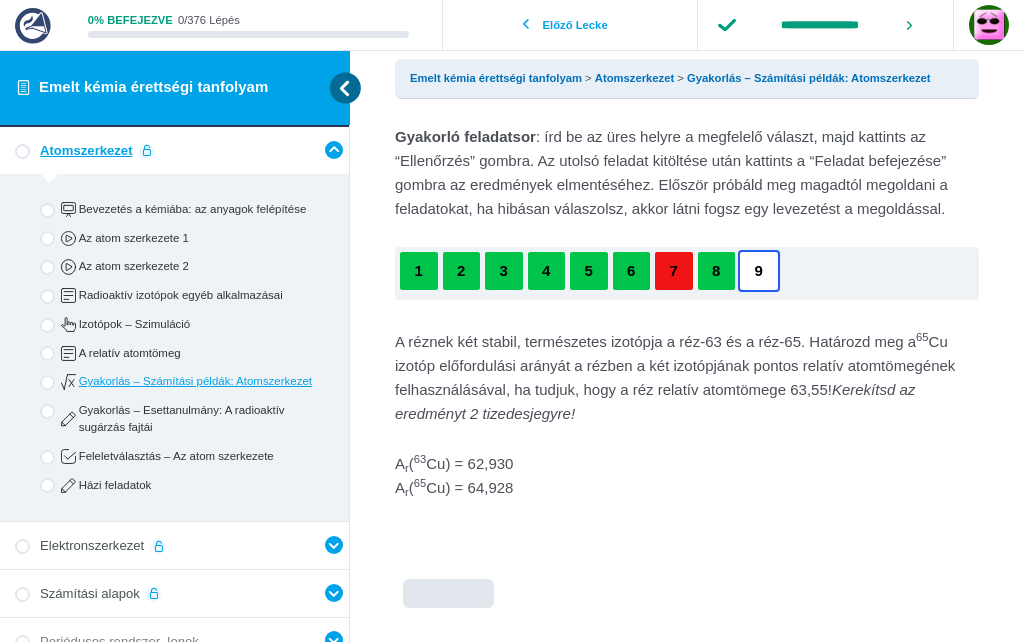 scroll, scrollTop: 25, scrollLeft: 0, axis: vertical 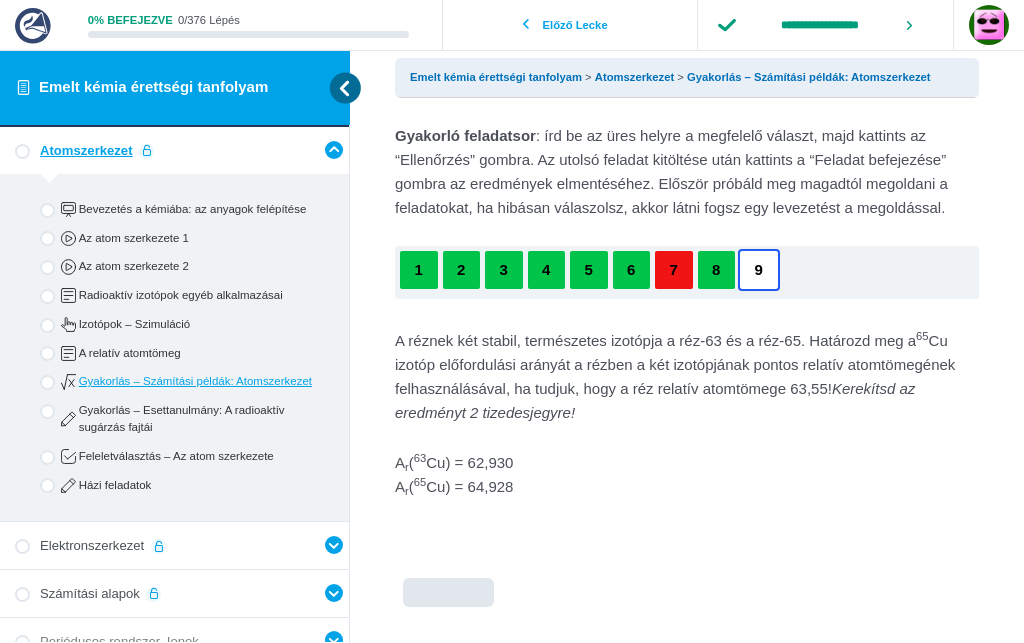 click at bounding box center (0, 0) 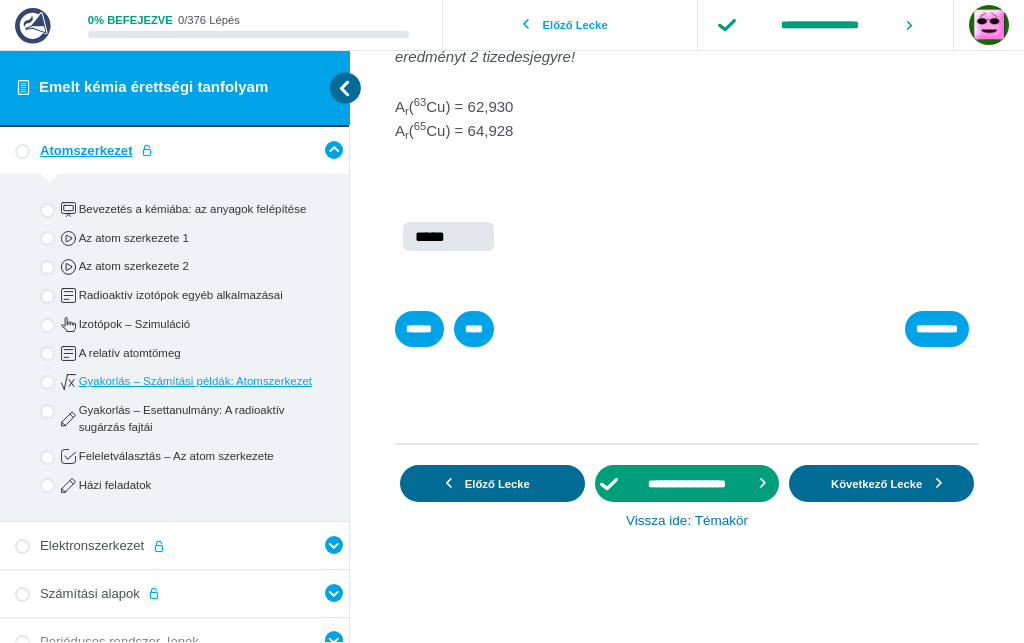 scroll, scrollTop: 255, scrollLeft: 0, axis: vertical 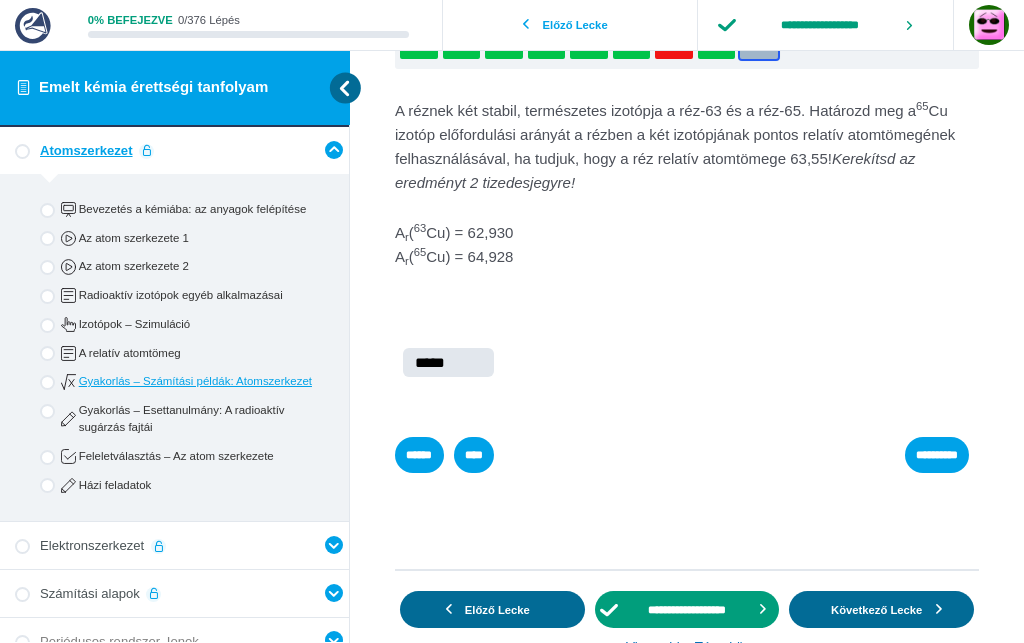 click on "*****" at bounding box center (0, 0) 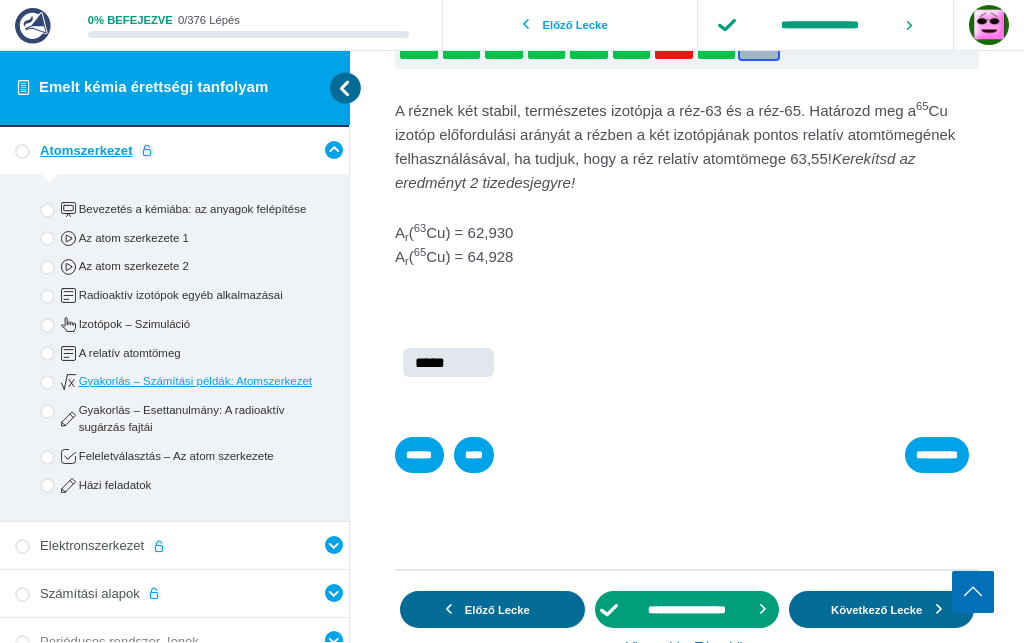scroll, scrollTop: 472, scrollLeft: 0, axis: vertical 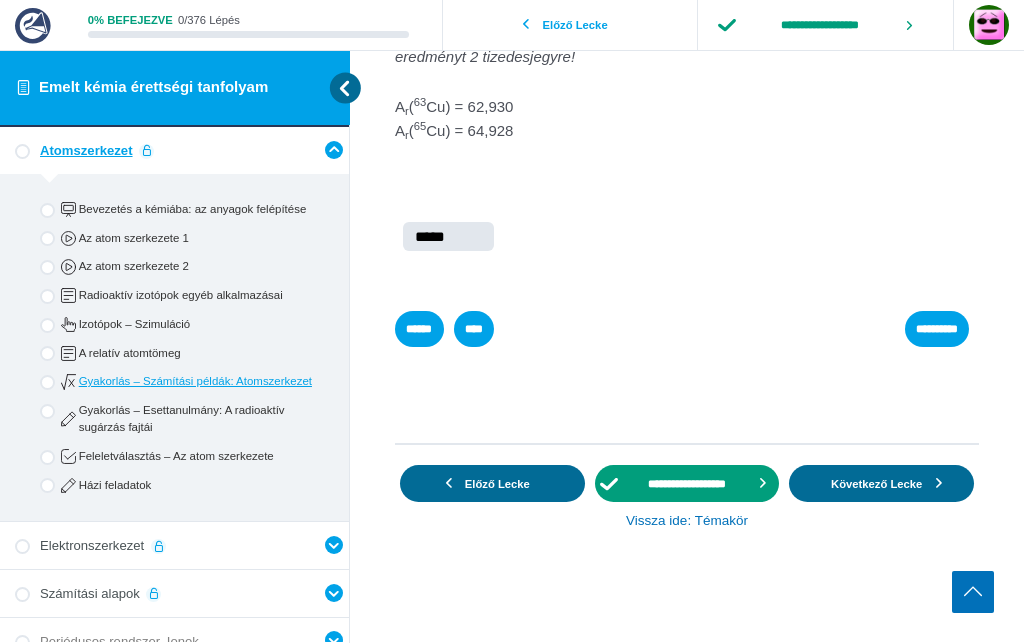 type on "*****" 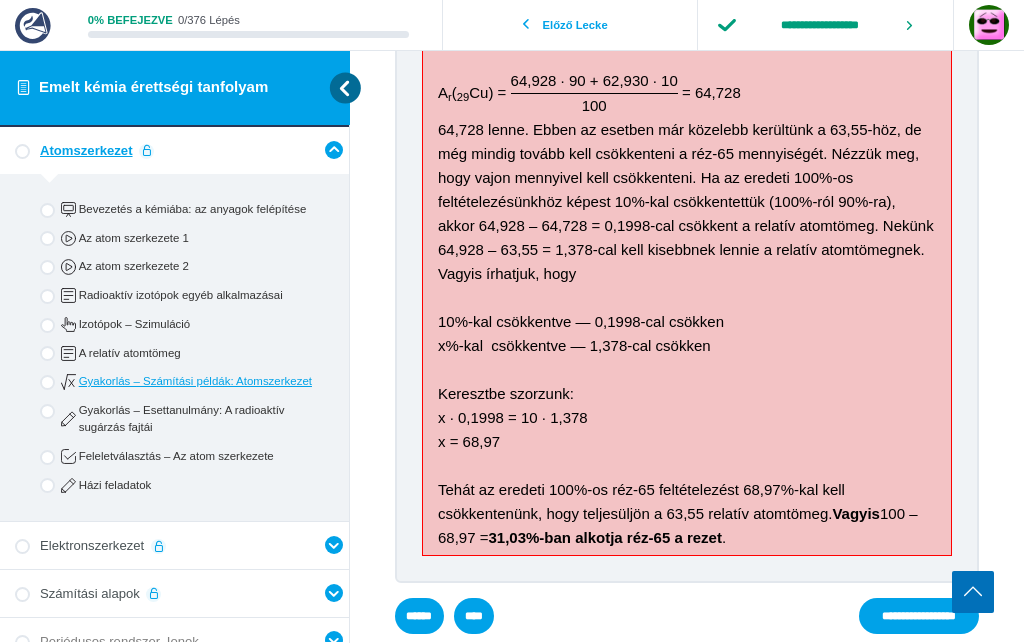 scroll, scrollTop: 1726, scrollLeft: 0, axis: vertical 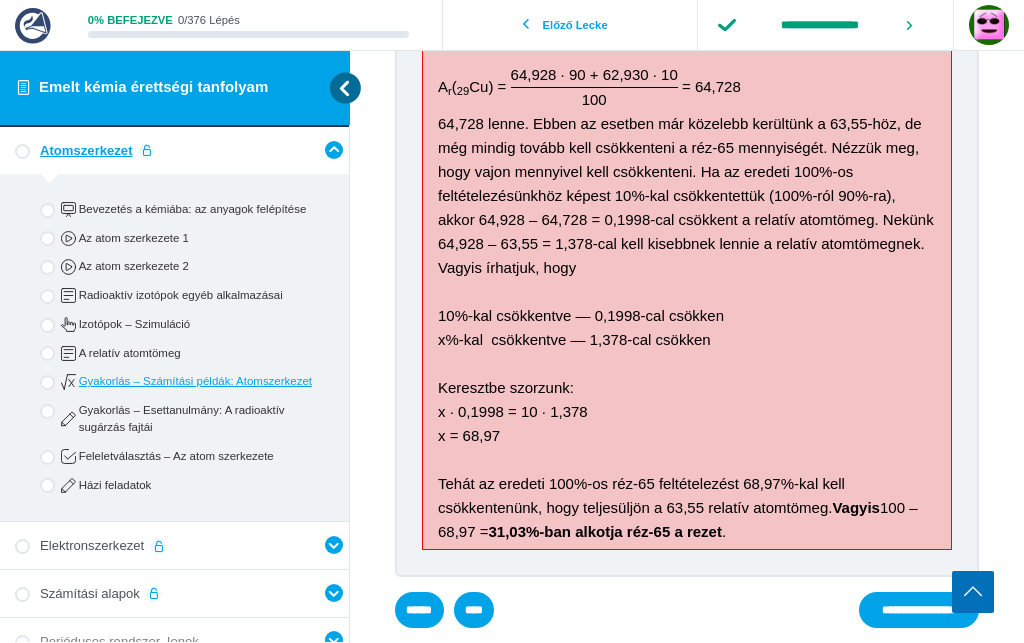 click on "**********" at bounding box center (919, 610) 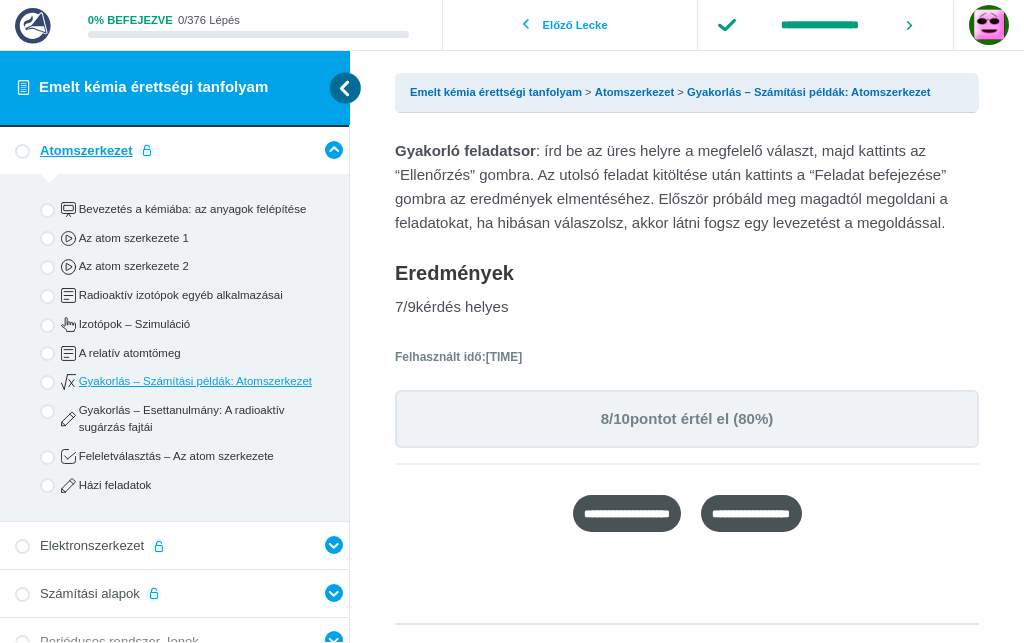 scroll, scrollTop: 62, scrollLeft: 0, axis: vertical 